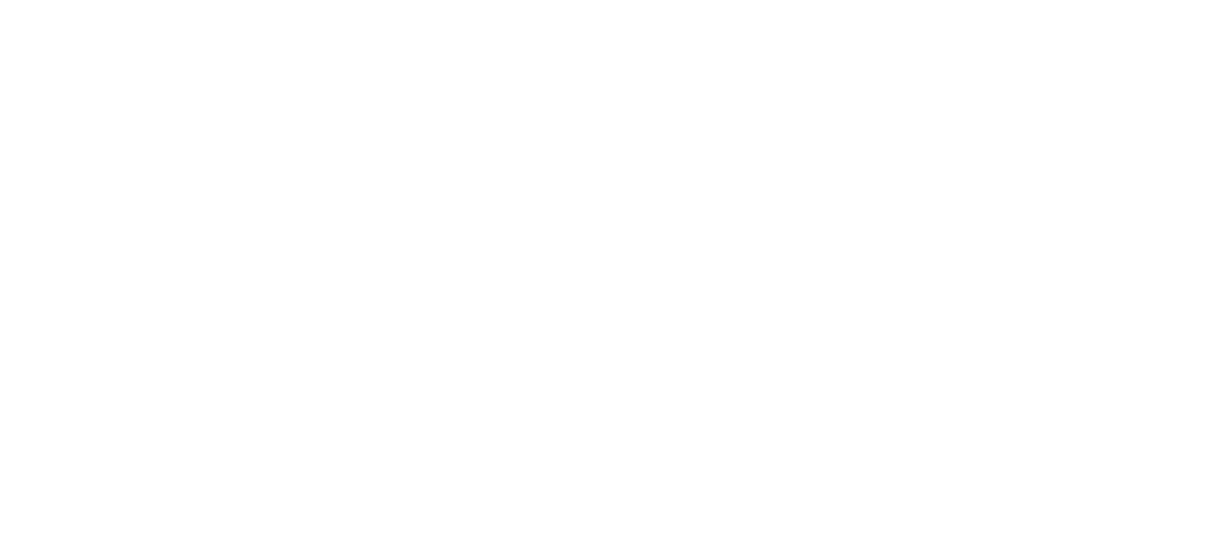 scroll, scrollTop: 0, scrollLeft: 0, axis: both 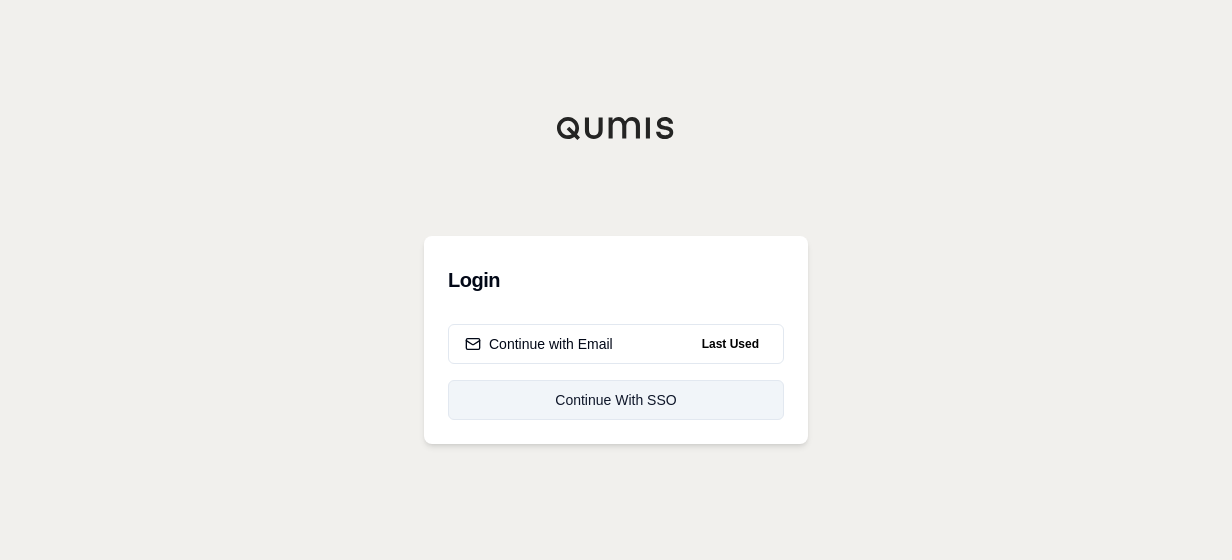 click on "Continue With SSO" at bounding box center [616, 400] 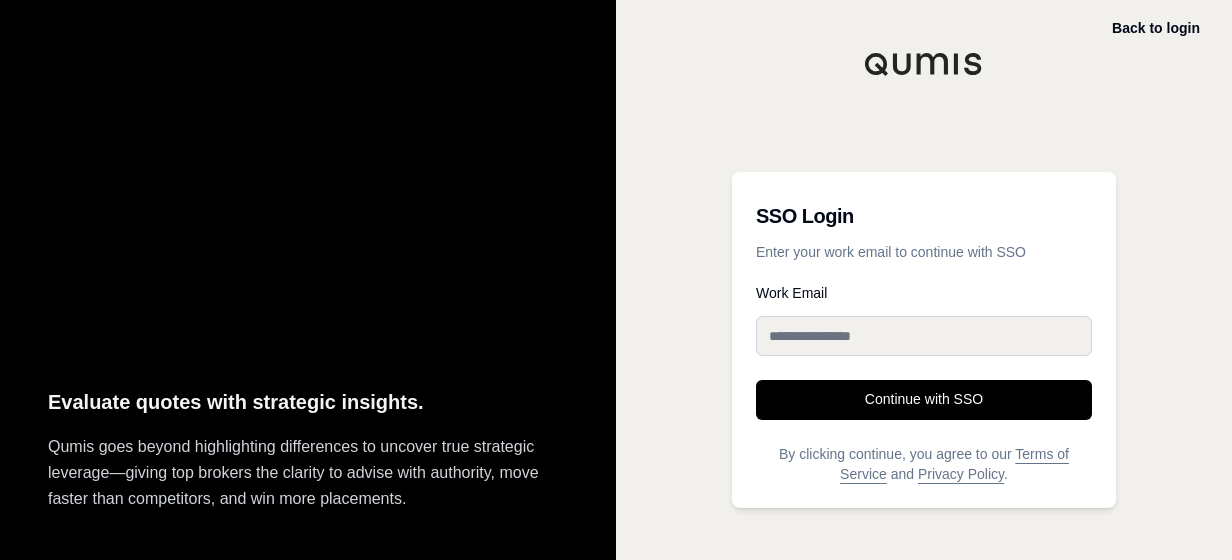 click on "Work Email" at bounding box center [924, 336] 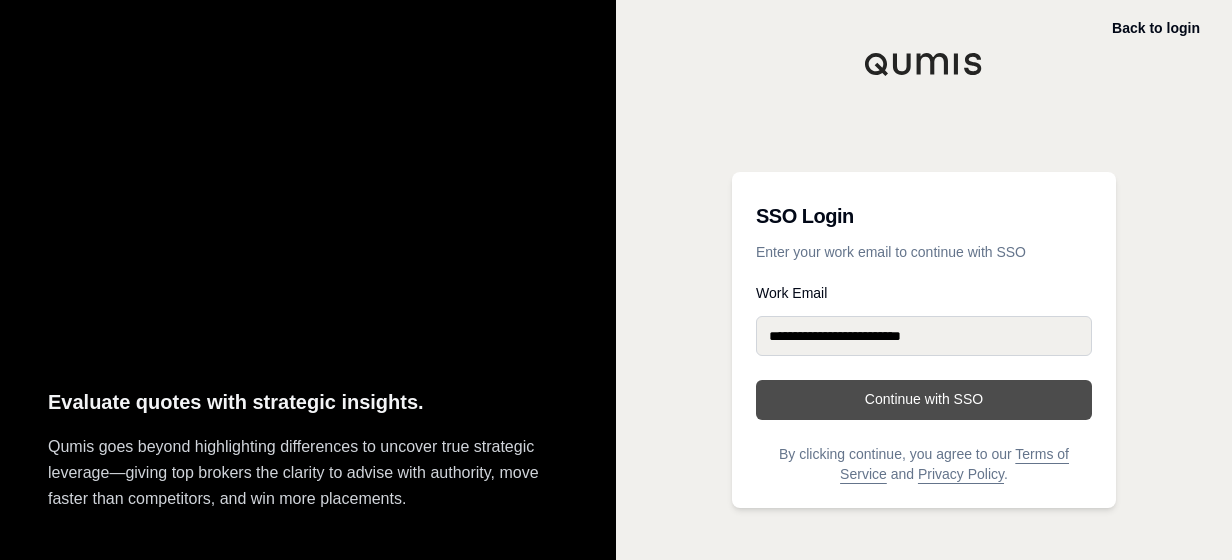 click on "Continue with SSO" at bounding box center [924, 400] 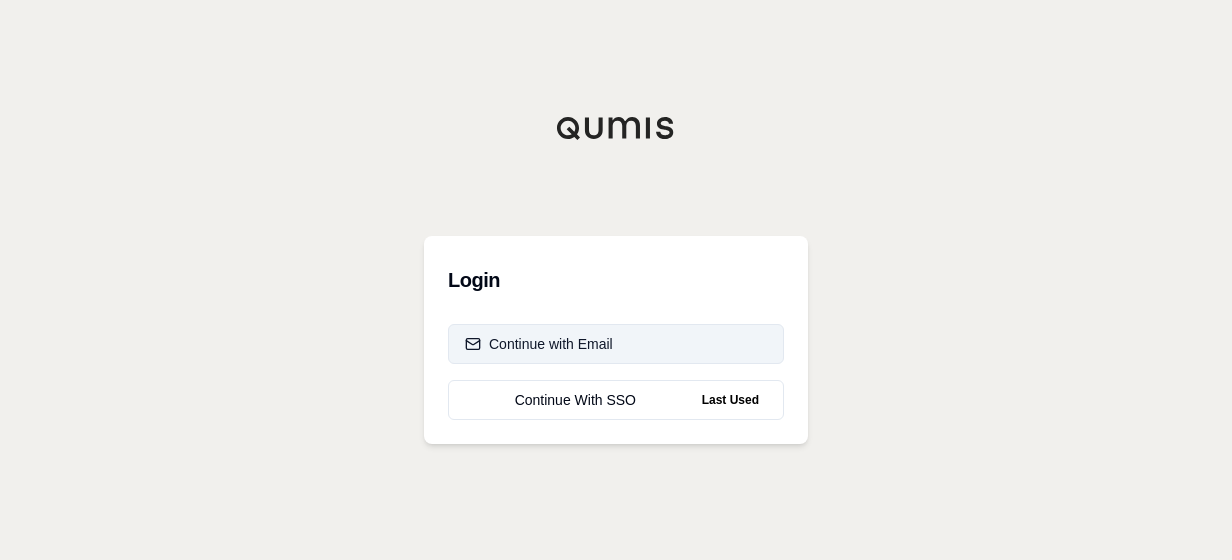 click on "Continue with Email" at bounding box center (616, 344) 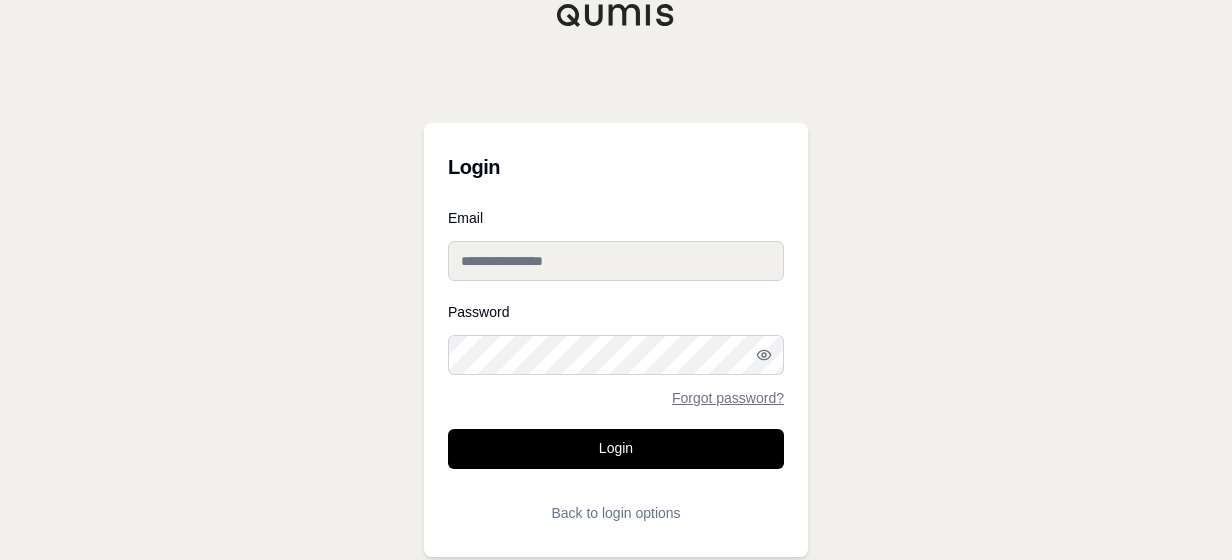 type on "**********" 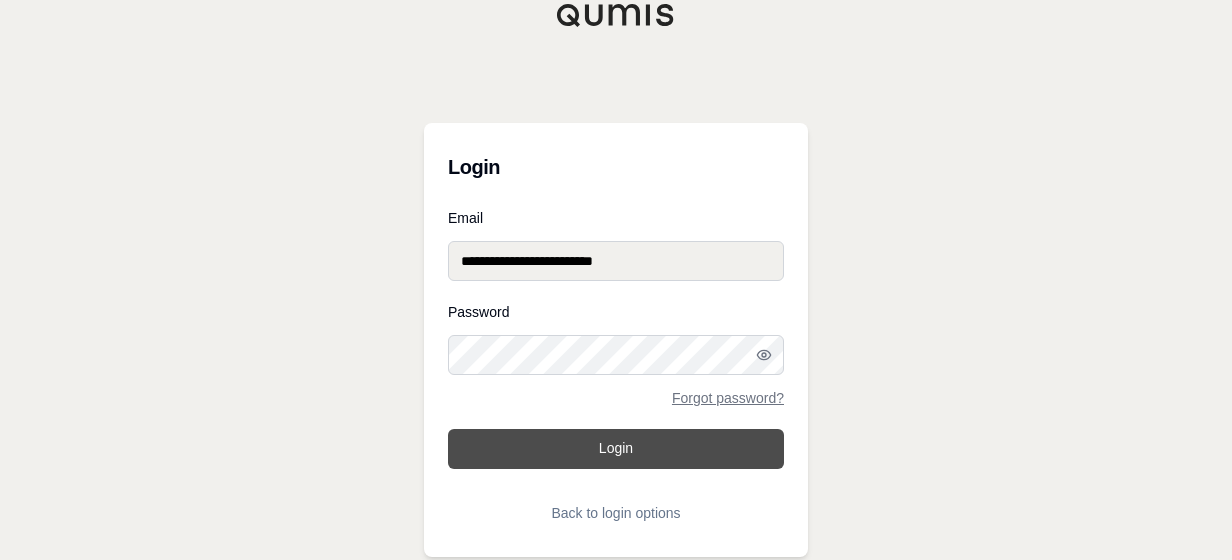 click on "Login" at bounding box center (616, 449) 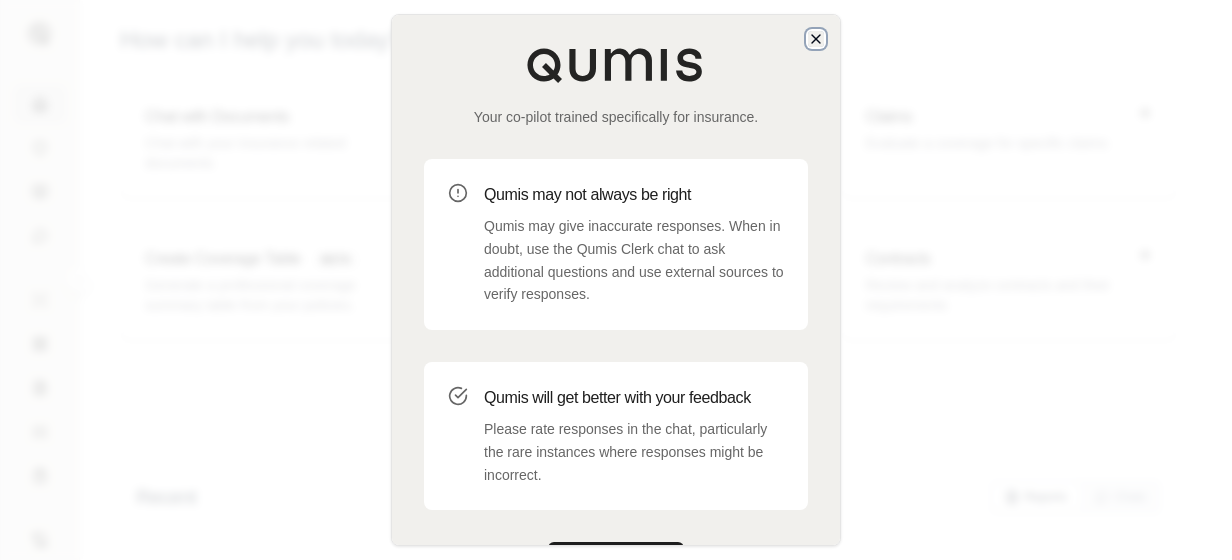 click 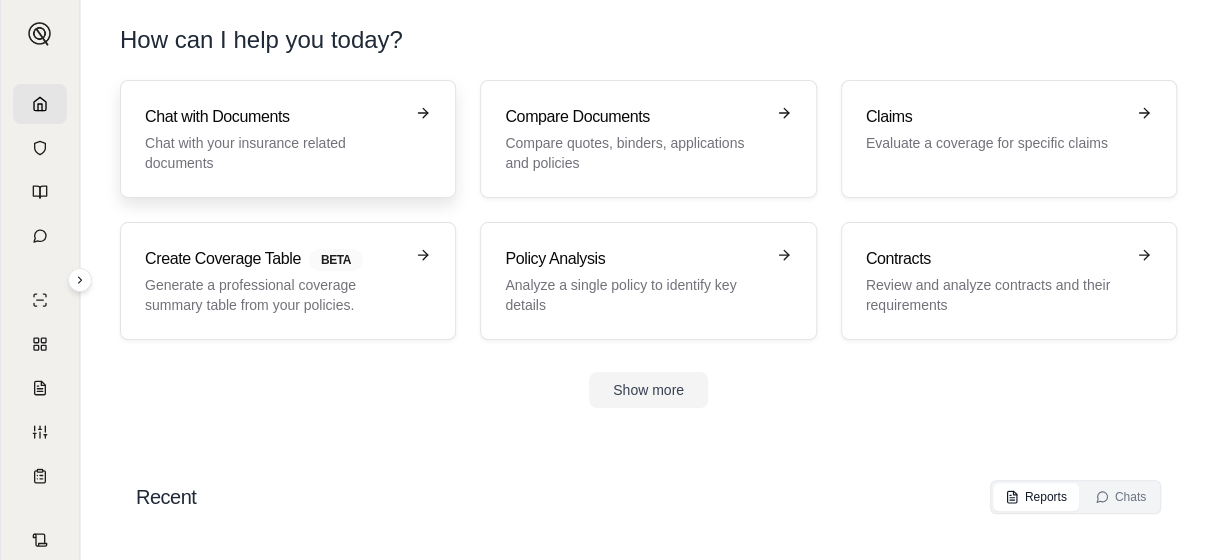 click on "Chat with your insurance related documents" at bounding box center [274, 153] 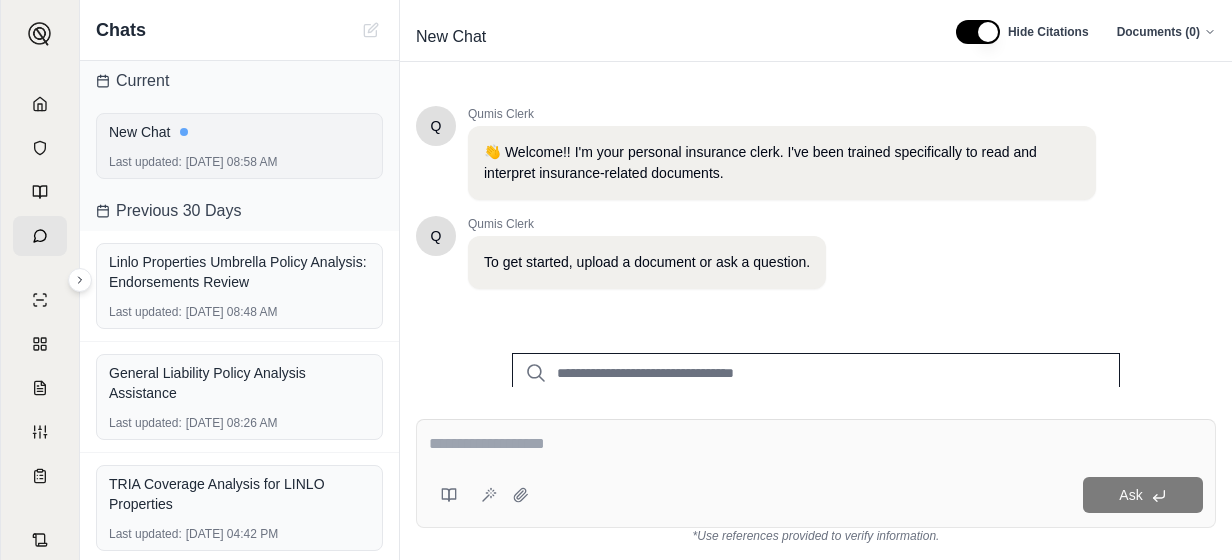 click on "New Chat" at bounding box center [239, 132] 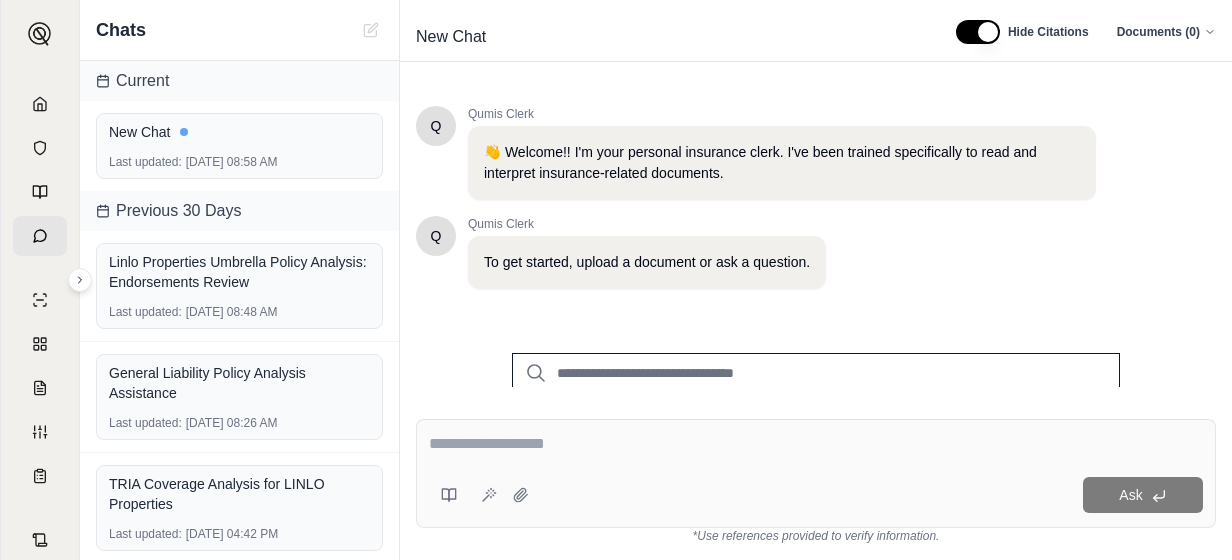 drag, startPoint x: 333, startPoint y: 282, endPoint x: 278, endPoint y: 216, distance: 85.91275 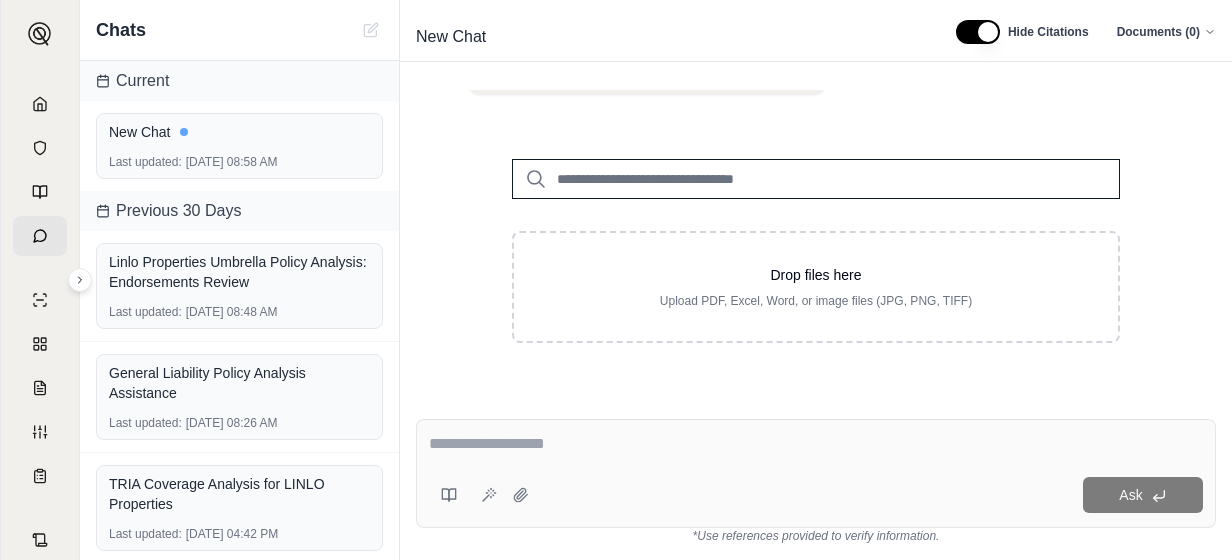scroll, scrollTop: 196, scrollLeft: 0, axis: vertical 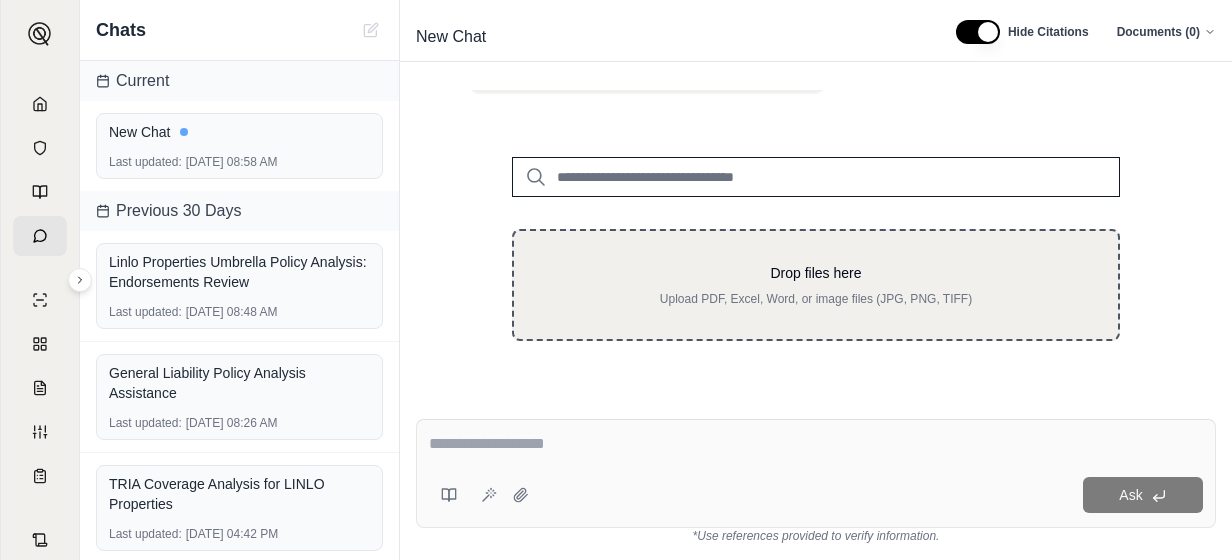 click on "Drop files here" at bounding box center (816, 273) 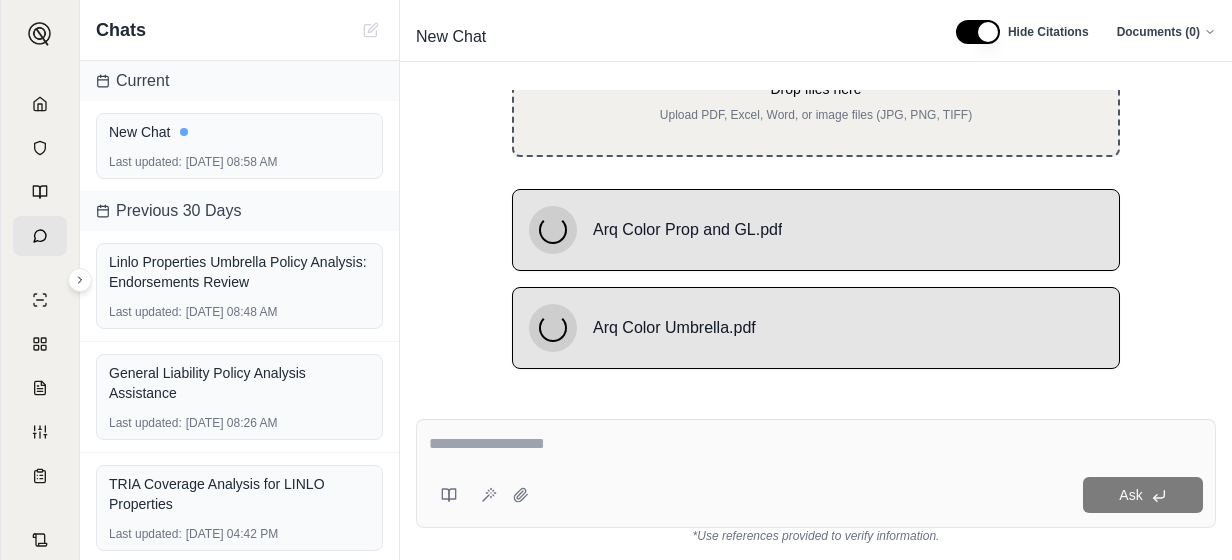 scroll, scrollTop: 391, scrollLeft: 0, axis: vertical 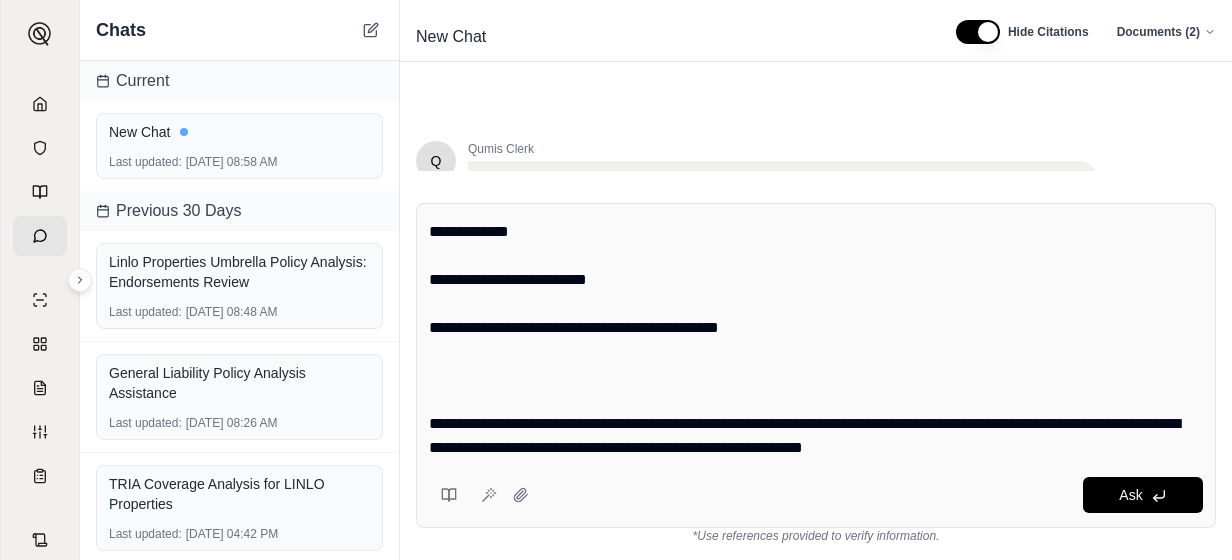 type on "**********" 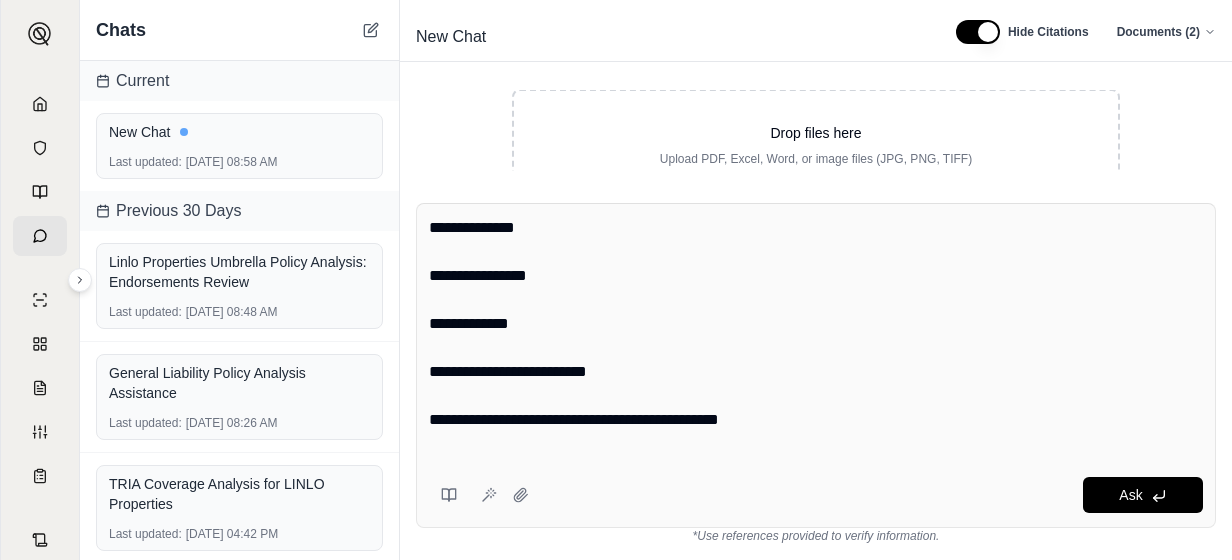 scroll, scrollTop: 335, scrollLeft: 0, axis: vertical 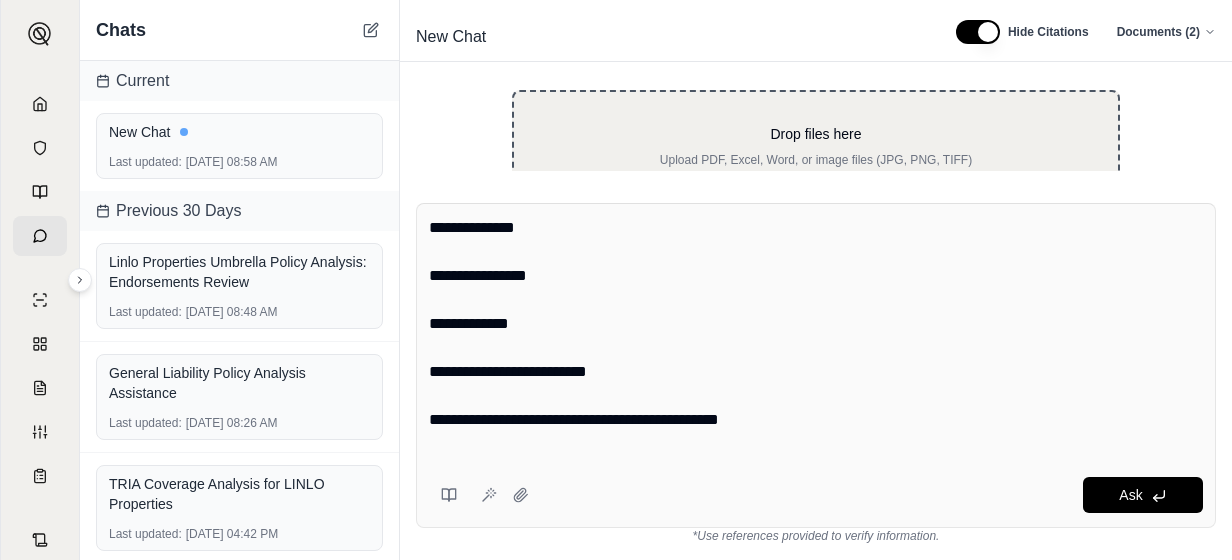 click on "Drop files here Upload PDF, Excel, Word, or image files (JPG, PNG, TIFF)" at bounding box center (816, 146) 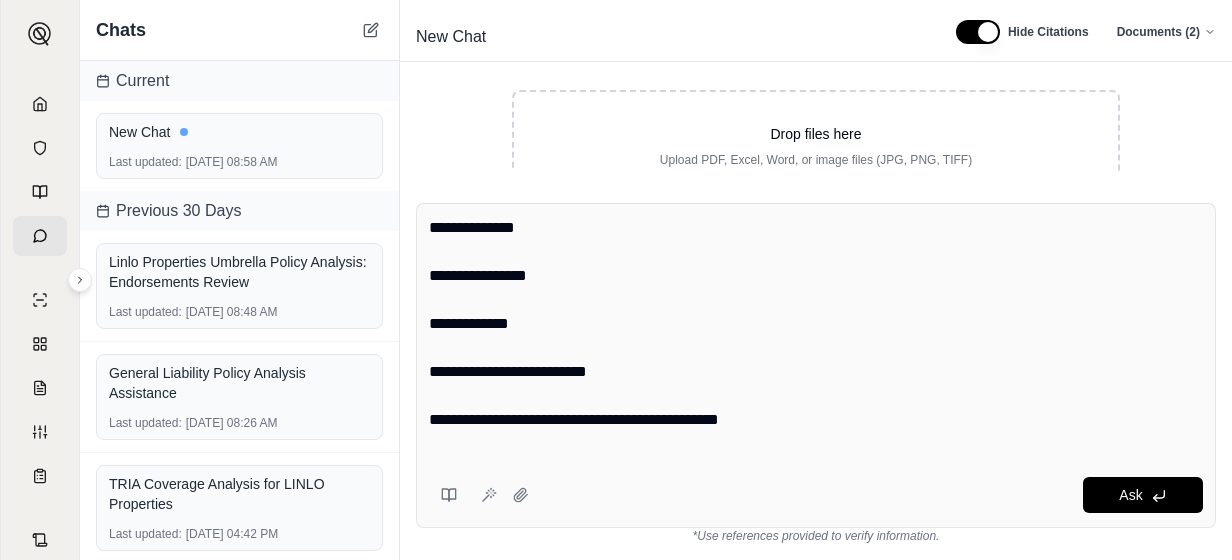 scroll, scrollTop: 96, scrollLeft: 0, axis: vertical 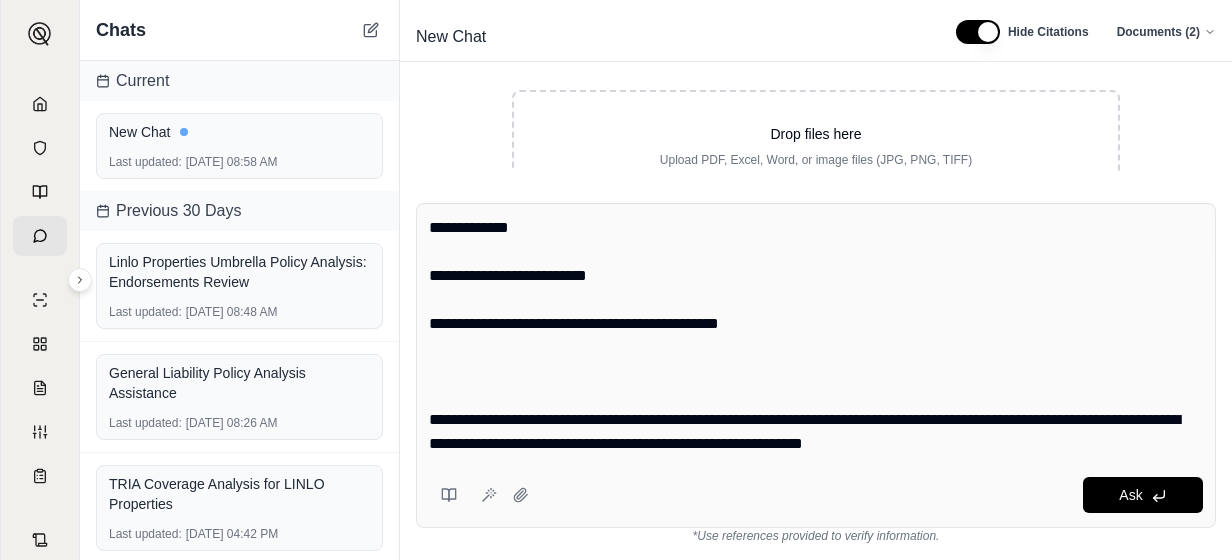 click on "**********" at bounding box center [816, 336] 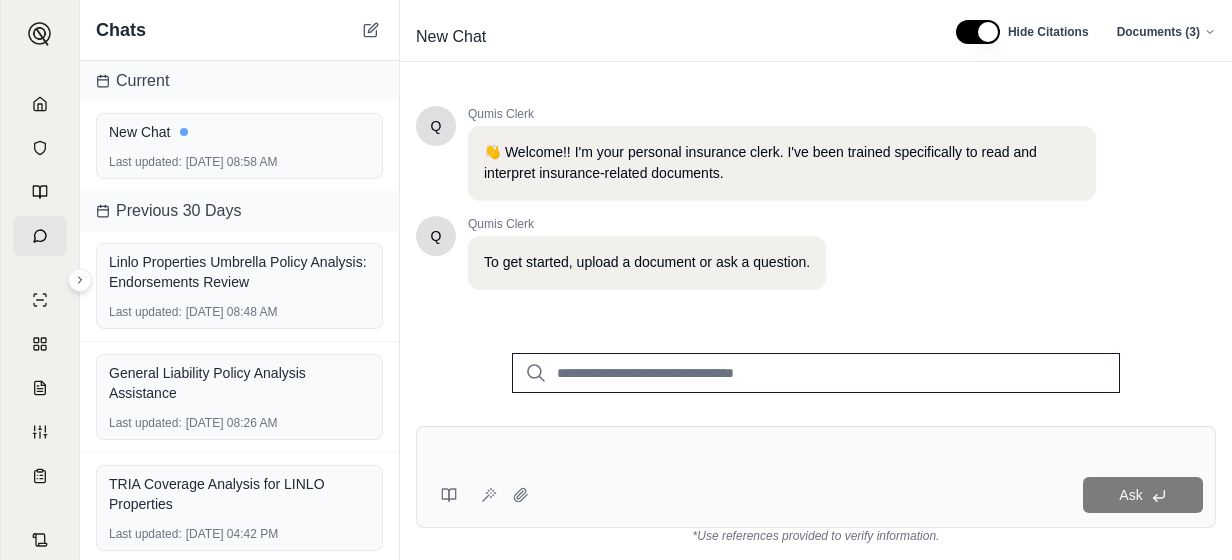 scroll, scrollTop: 0, scrollLeft: 0, axis: both 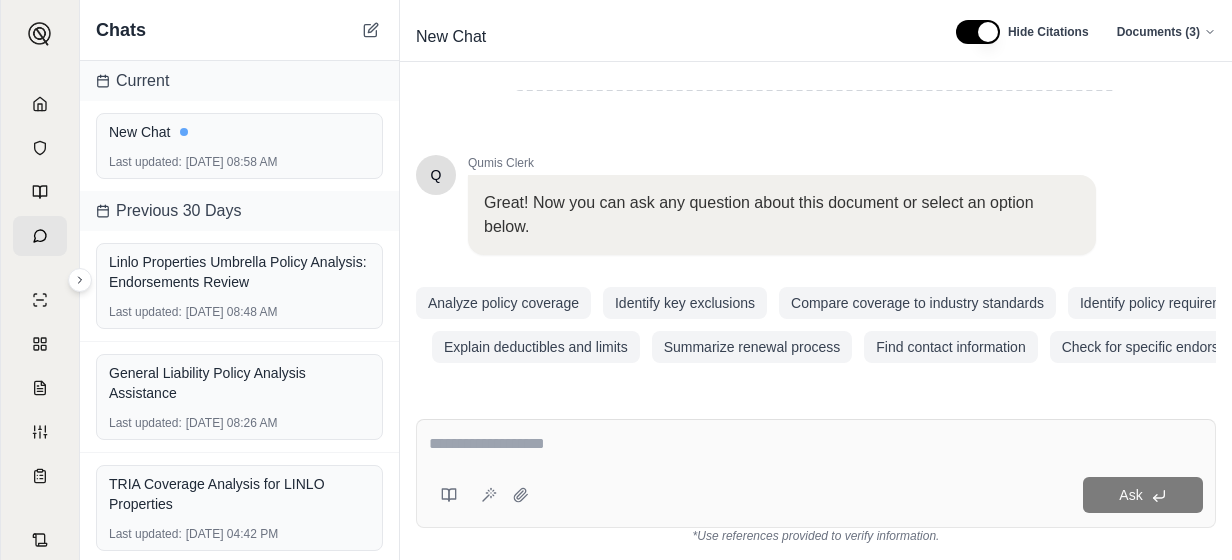 drag, startPoint x: 895, startPoint y: 448, endPoint x: 854, endPoint y: 437, distance: 42.44997 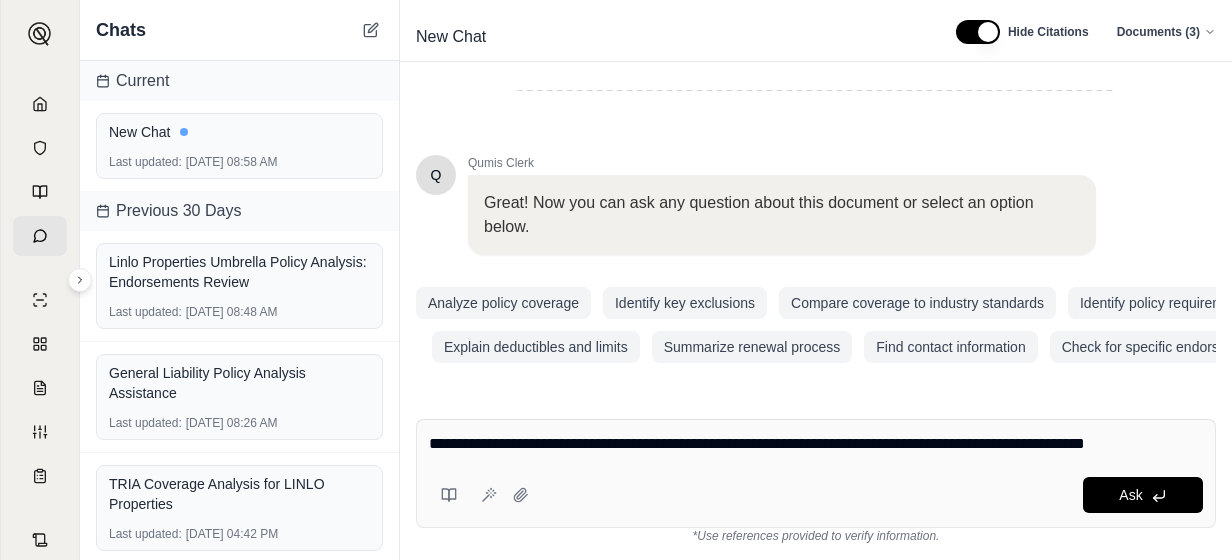 click on "**********" at bounding box center (816, 444) 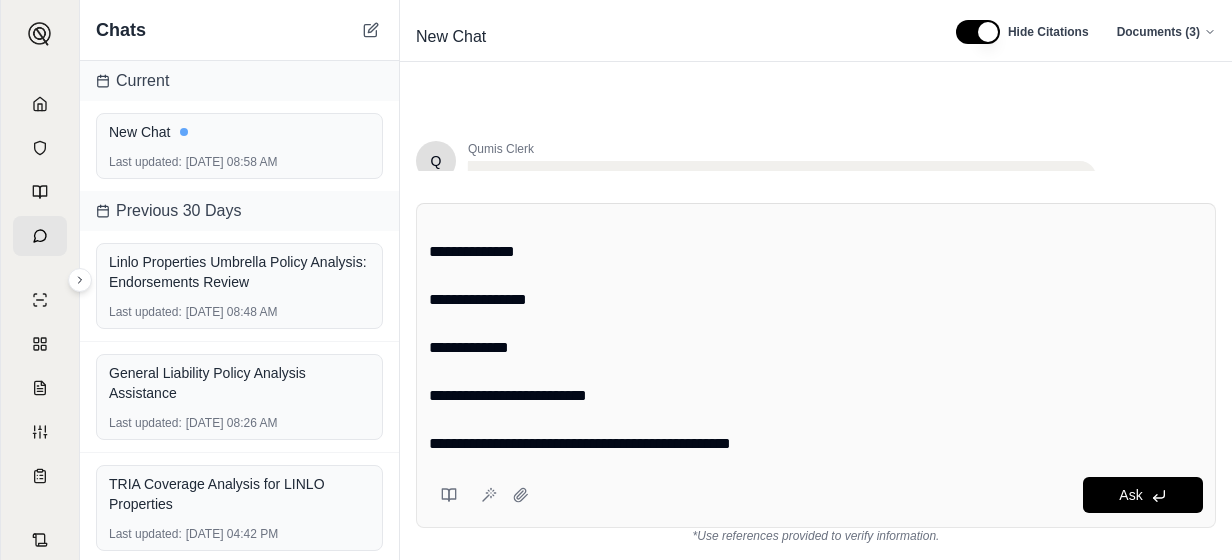 scroll, scrollTop: 116, scrollLeft: 0, axis: vertical 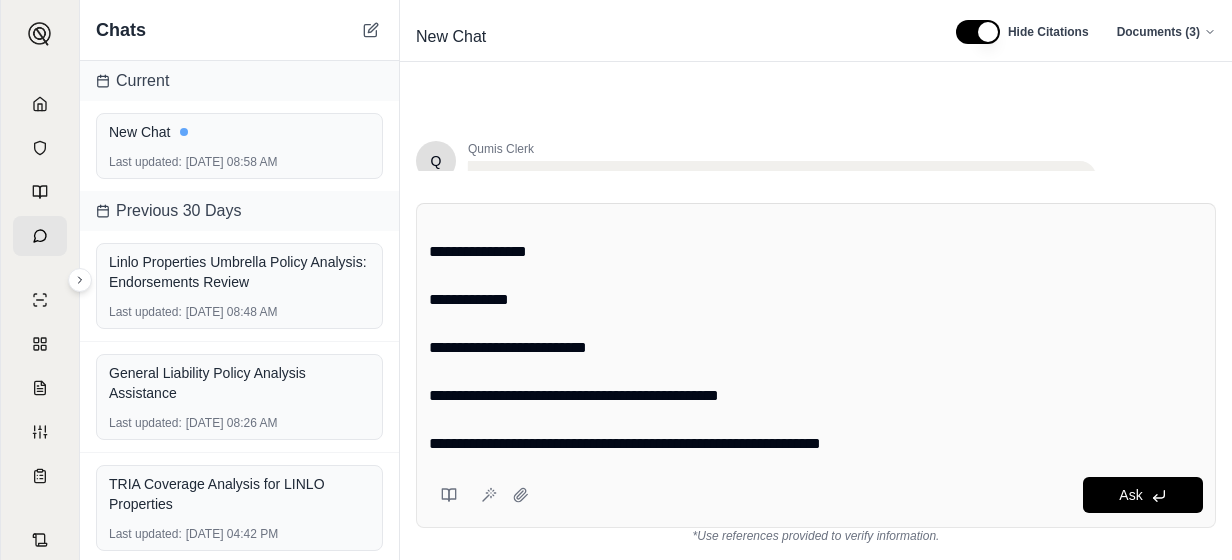 type on "**********" 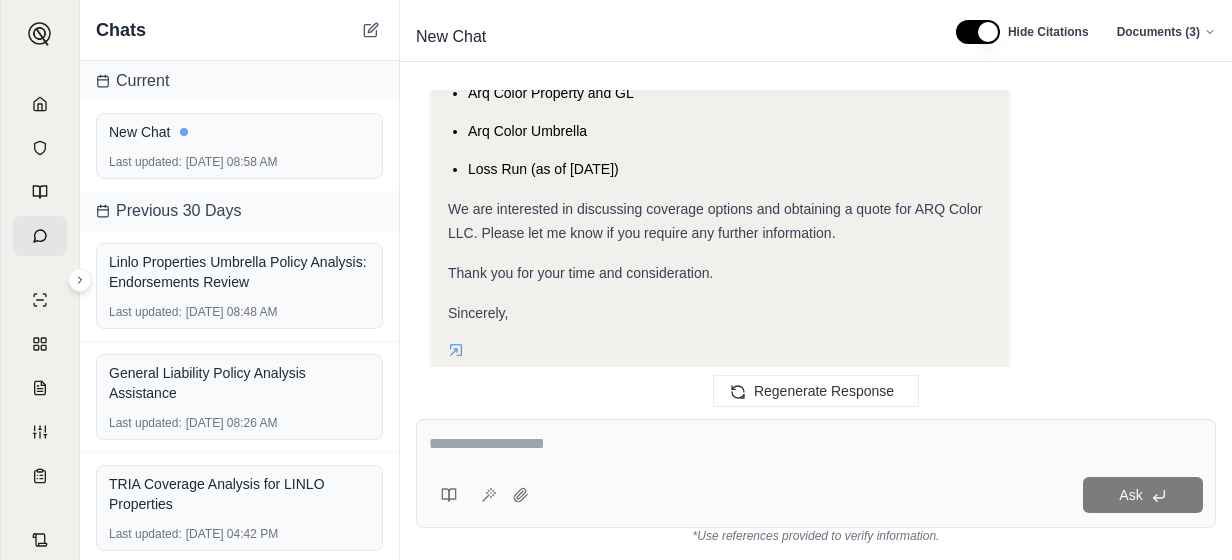 scroll, scrollTop: 0, scrollLeft: 0, axis: both 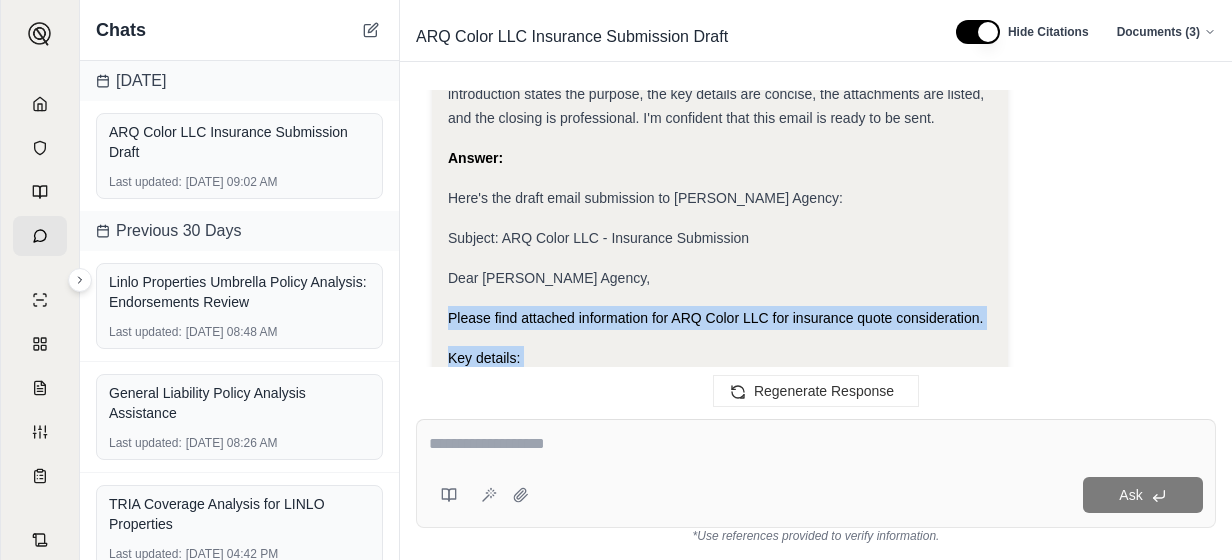 drag, startPoint x: 721, startPoint y: 256, endPoint x: 449, endPoint y: 302, distance: 275.86227 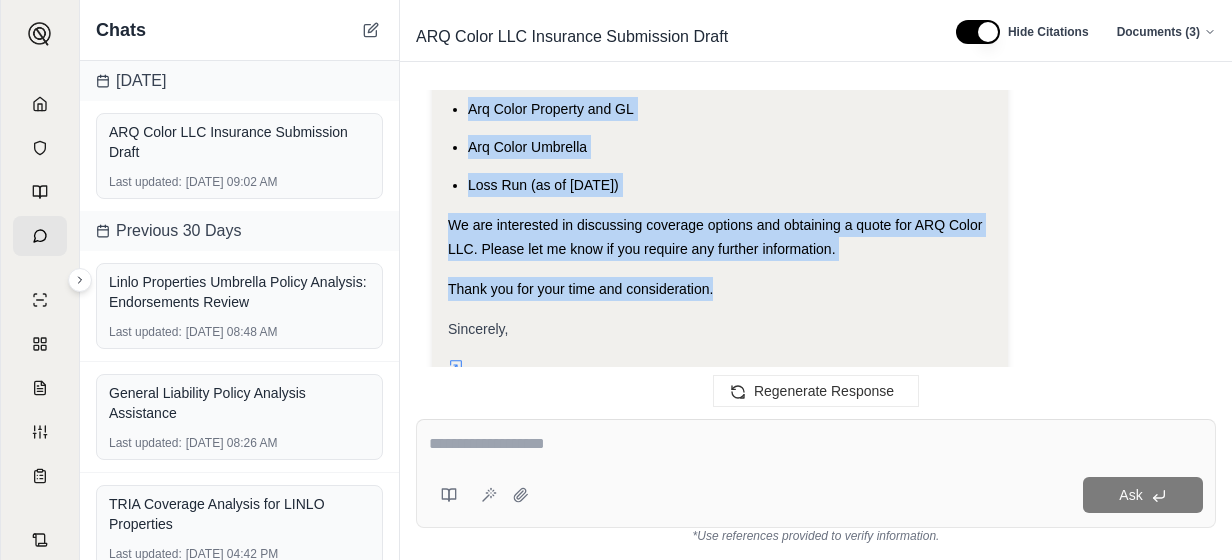 scroll, scrollTop: 3387, scrollLeft: 0, axis: vertical 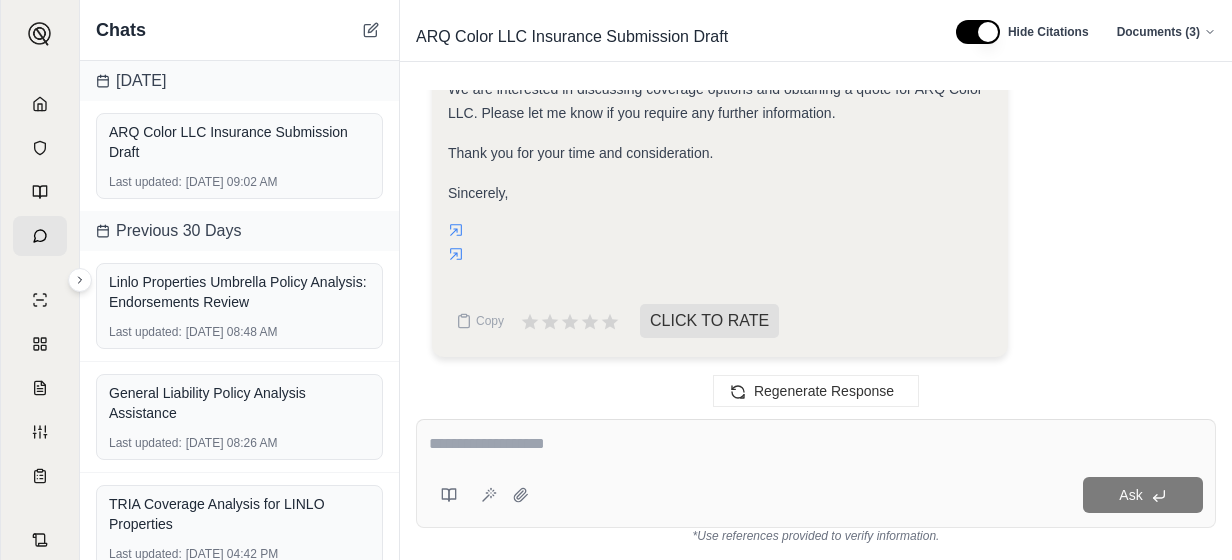 click at bounding box center (816, 444) 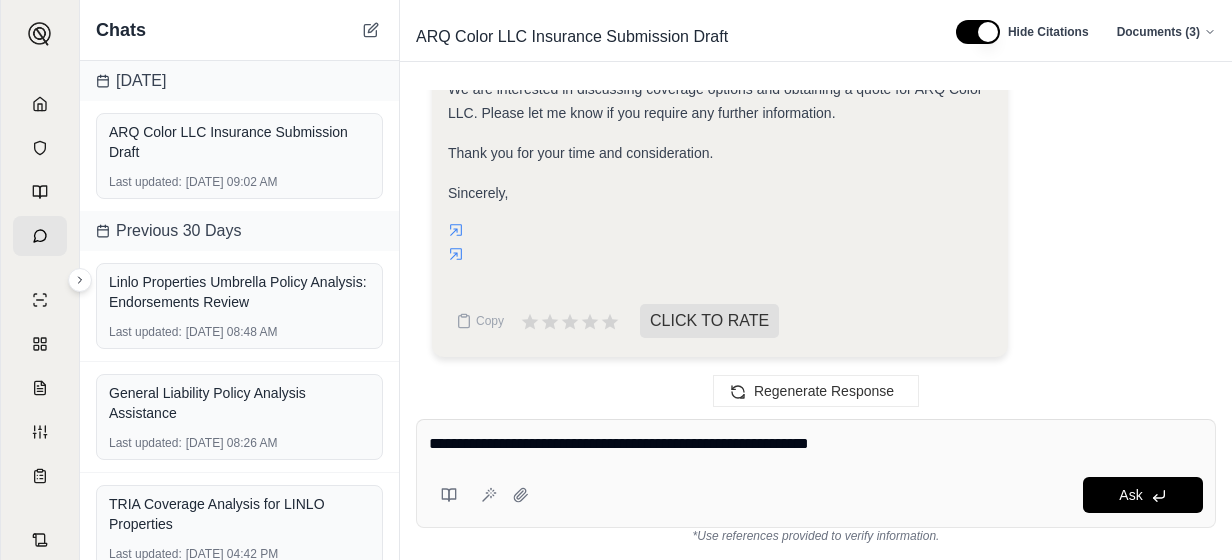 type on "**********" 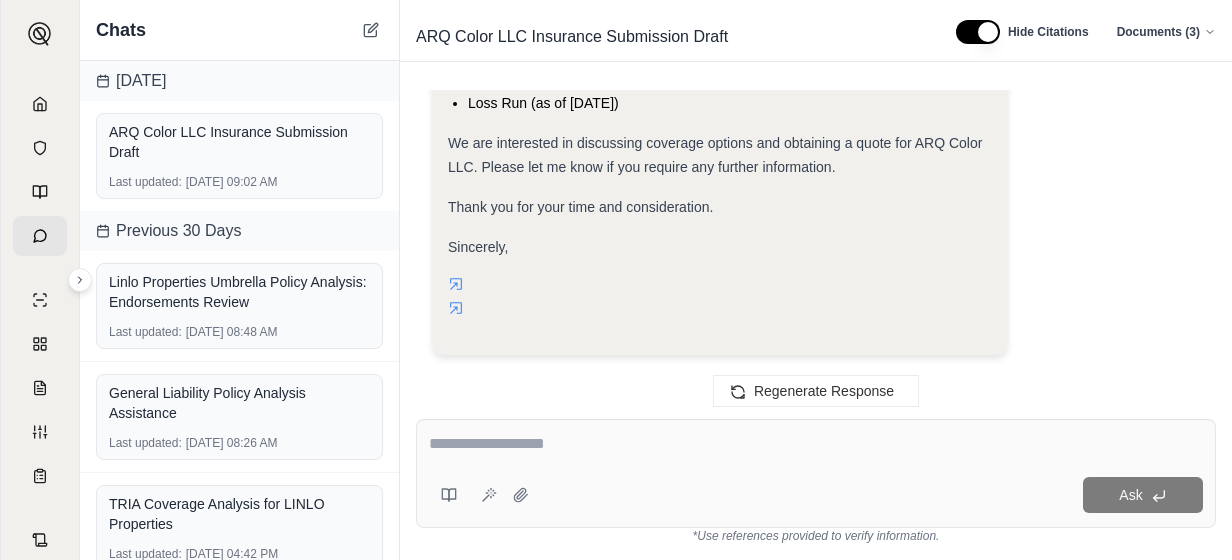 scroll, scrollTop: 5759, scrollLeft: 0, axis: vertical 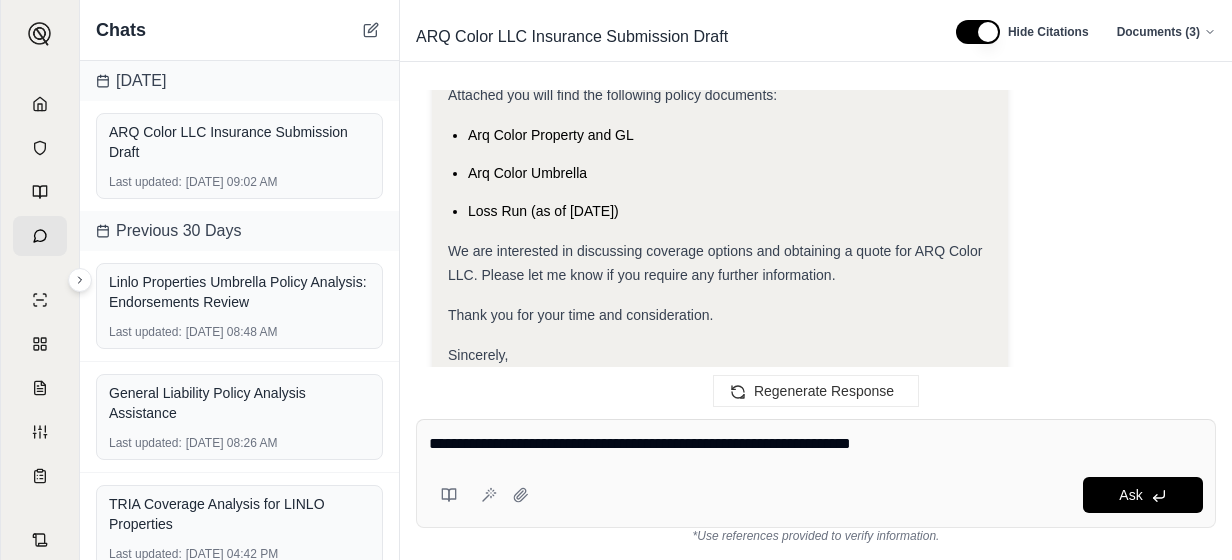 type on "**********" 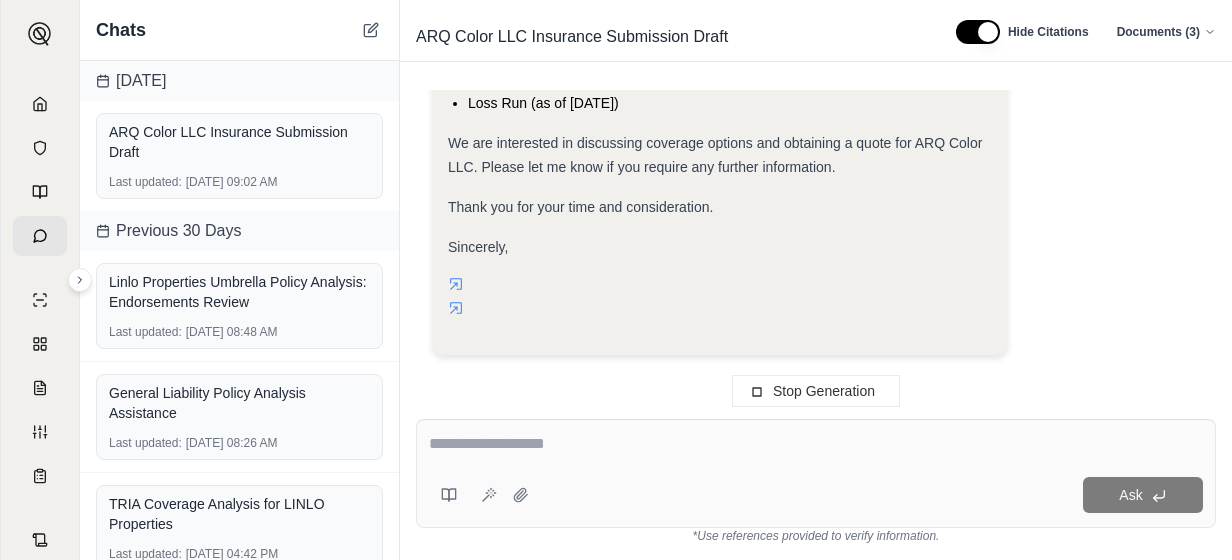 scroll, scrollTop: 8099, scrollLeft: 0, axis: vertical 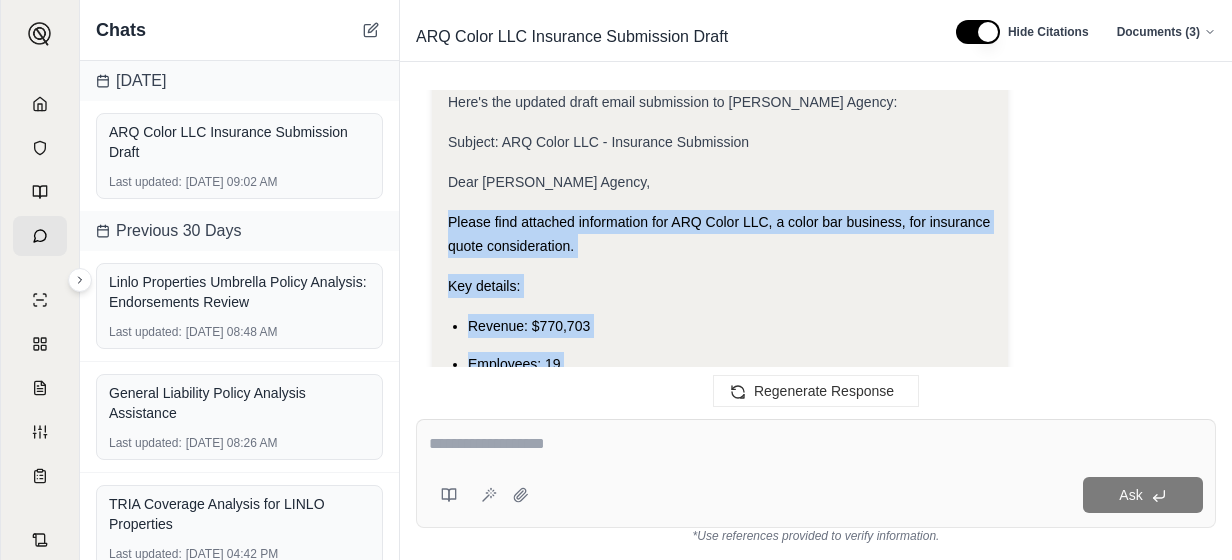 drag, startPoint x: 735, startPoint y: 325, endPoint x: 438, endPoint y: 223, distance: 314.02707 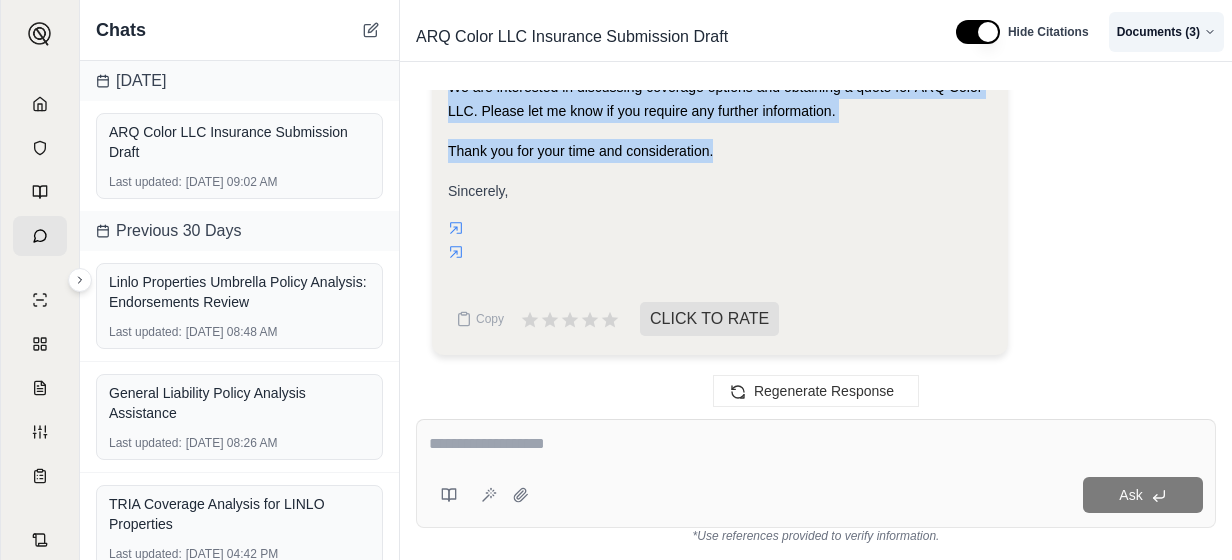 click on "J Chats [DATE] ARQ Color LLC Insurance Submission Draft Last updated: [DATE] 09:02 AM Previous 30 Days Linlo Properties Umbrella Policy Analysis: Endorsements Review Last updated: [DATE] 08:48 AM General Liability Policy Analysis Assistance Last updated: [DATE] 08:26 AM TRIA Coverage Analysis for LINLO Properties Last updated: [DATE] 04:42 PM ARQ Color LLC Insurance Submission Draft Hide Citations Documents ( 3 )   attached i have the accords for arq color llc for the property gl and umbrella. also have the loss runs attached. this is what i am going to attached in an email submission to [PERSON_NAME] agecny however here is some more info on the company below
ARQ Color LLC,
Revenue- 770,703
Employee # 19
Total payroll-$ 476,018.28
Color bar has the properties sprinklered system.
please help me draft an email submission to [PERSON_NAME] that is simple Analysis:
Here's my plan:
Subject Line:  Craft a clear and concise subject line.
Salutation:
Introduction:" at bounding box center [616, 280] 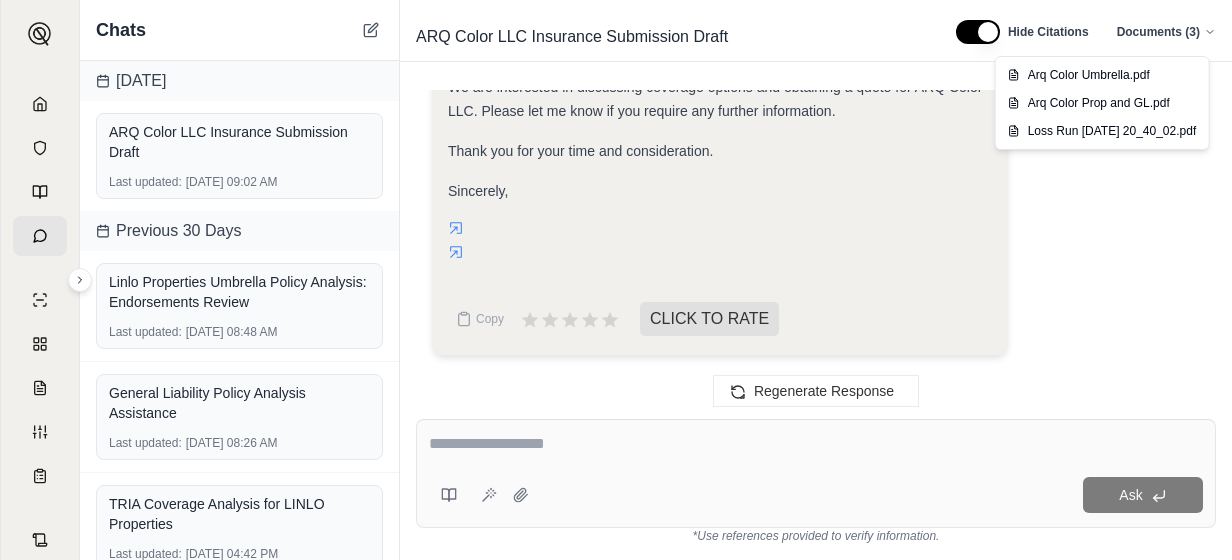 click on "J Chats [DATE] ARQ Color LLC Insurance Submission Draft Last updated: [DATE] 09:02 AM Previous 30 Days Linlo Properties Umbrella Policy Analysis: Endorsements Review Last updated: [DATE] 08:48 AM General Liability Policy Analysis Assistance Last updated: [DATE] 08:26 AM TRIA Coverage Analysis for LINLO Properties Last updated: [DATE] 04:42 PM ARQ Color LLC Insurance Submission Draft Hide Citations Documents ( 3 )   attached i have the accords for arq color llc for the property gl and umbrella. also have the loss runs attached. this is what i am going to attached in an email submission to [PERSON_NAME] agecny however here is some more info on the company below
ARQ Color LLC,
Revenue- 770,703
Employee # 19
Total payroll-$ 476,018.28
Color bar has the properties sprinklered system.
please help me draft an email submission to [PERSON_NAME] that is simple Analysis:
Here's my plan:
Subject Line:  Craft a clear and concise subject line.
Salutation:
Introduction:" at bounding box center [616, 280] 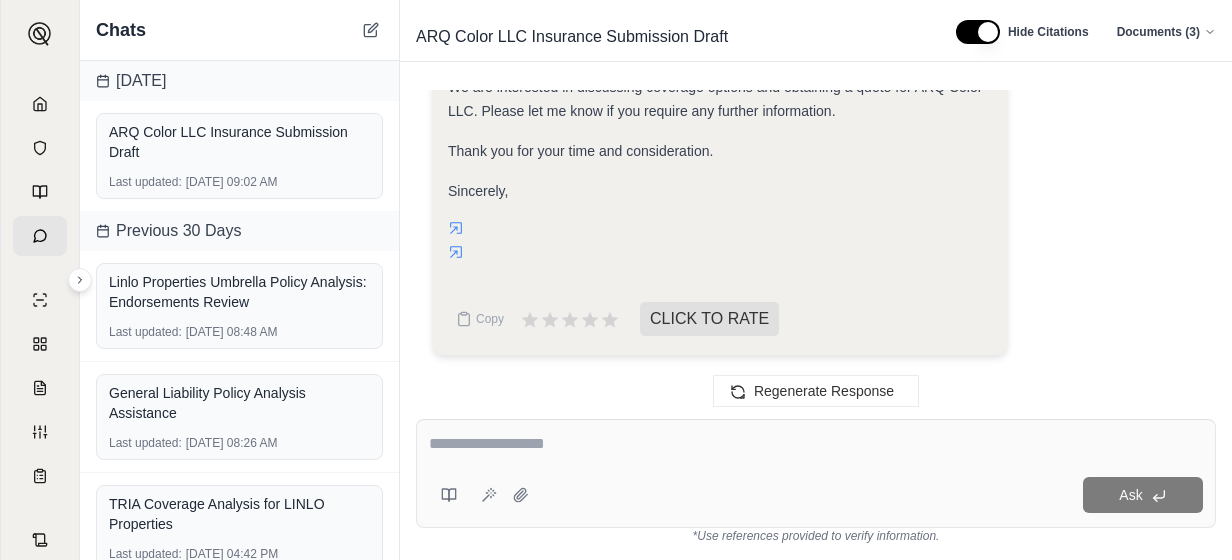 scroll, scrollTop: 8266, scrollLeft: 0, axis: vertical 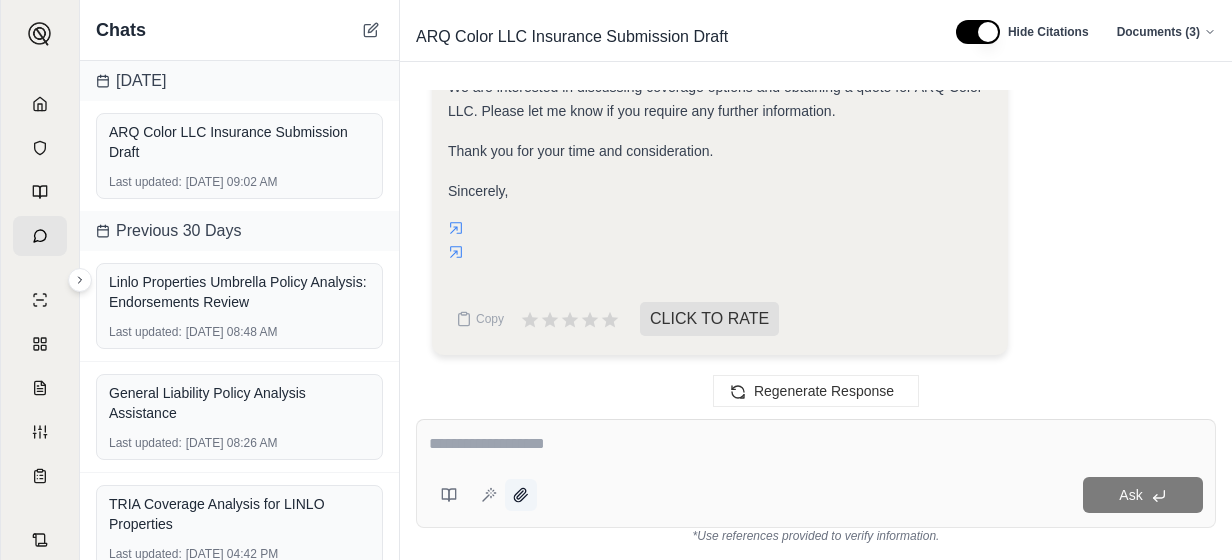 click 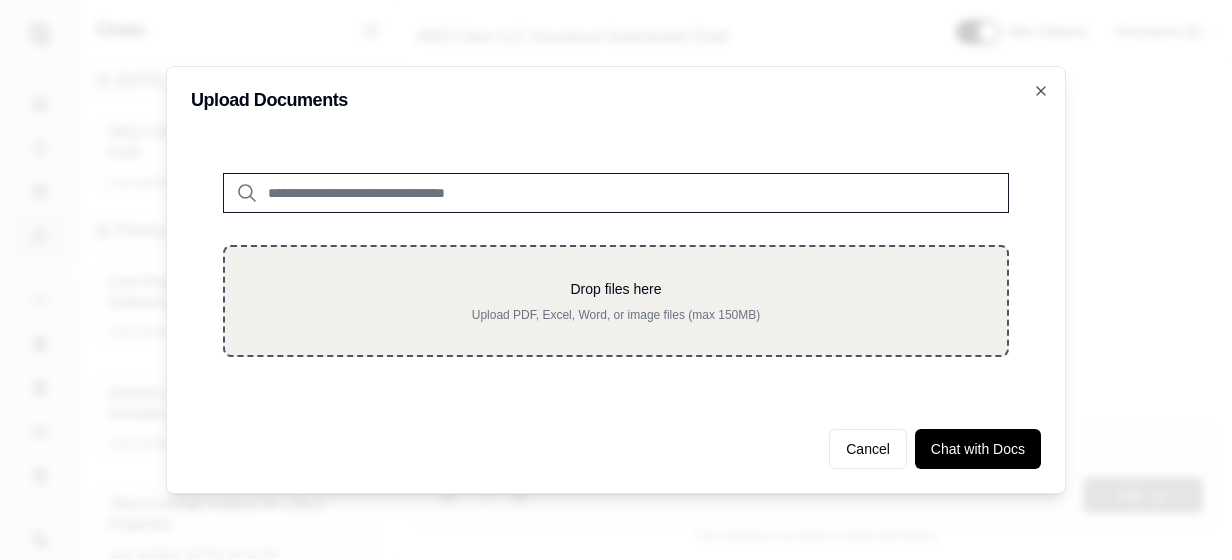 click on "Drop files here Upload PDF, Excel, Word, or image files (max 150MB)" at bounding box center (616, 301) 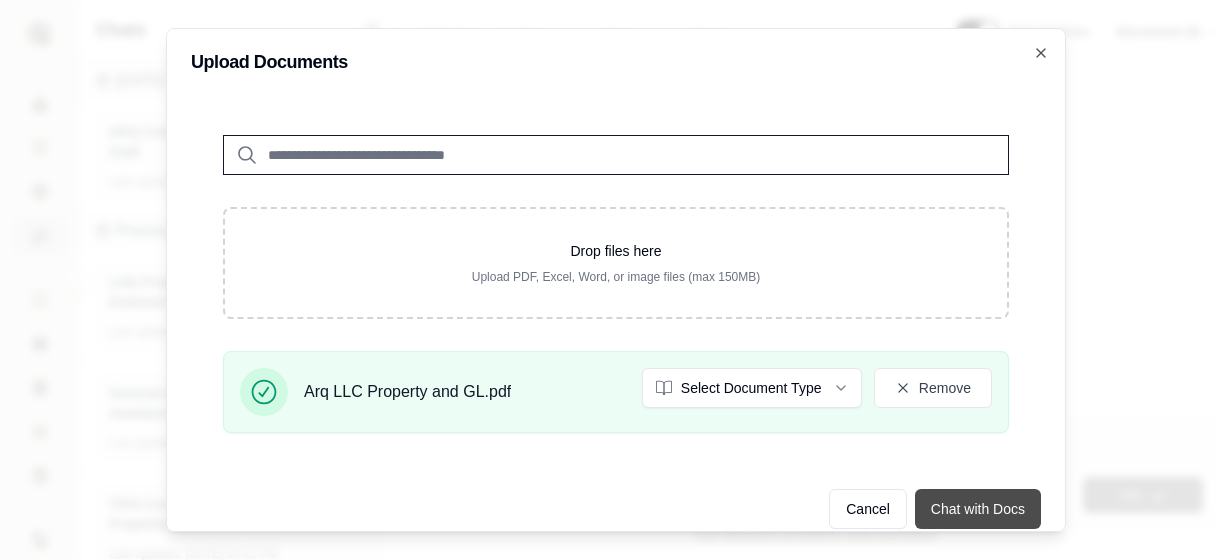 click on "Chat with Docs" at bounding box center [978, 509] 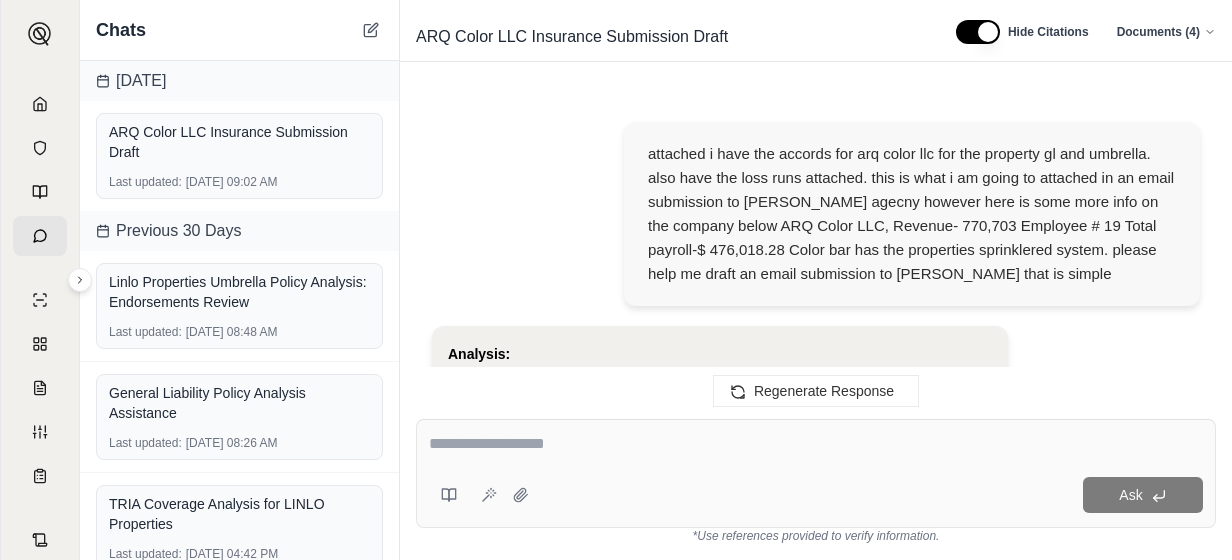 scroll, scrollTop: 0, scrollLeft: 0, axis: both 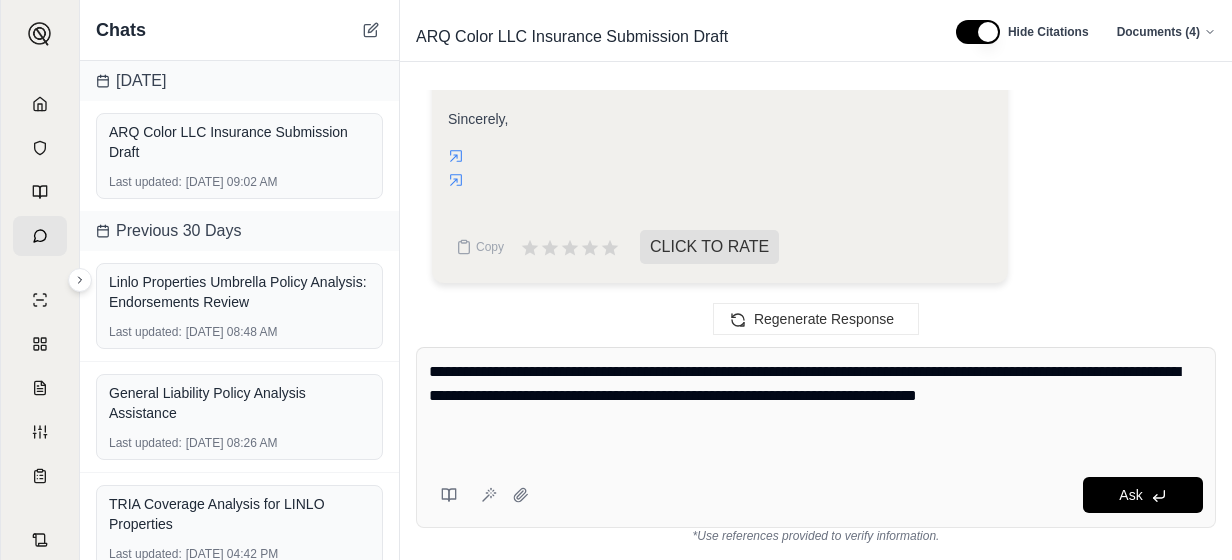 paste on "**********" 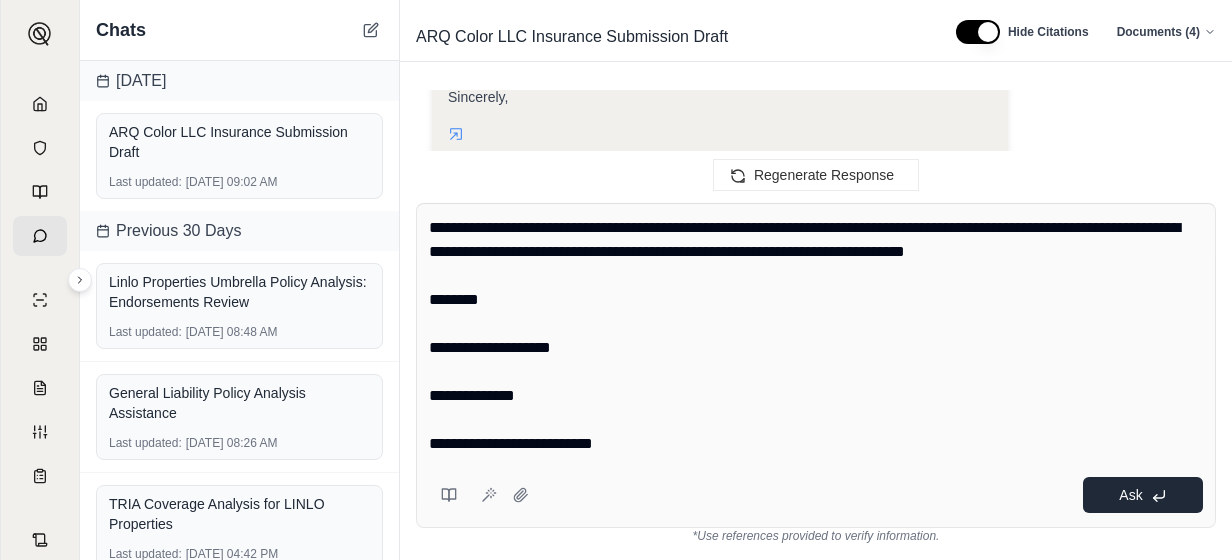 type on "**********" 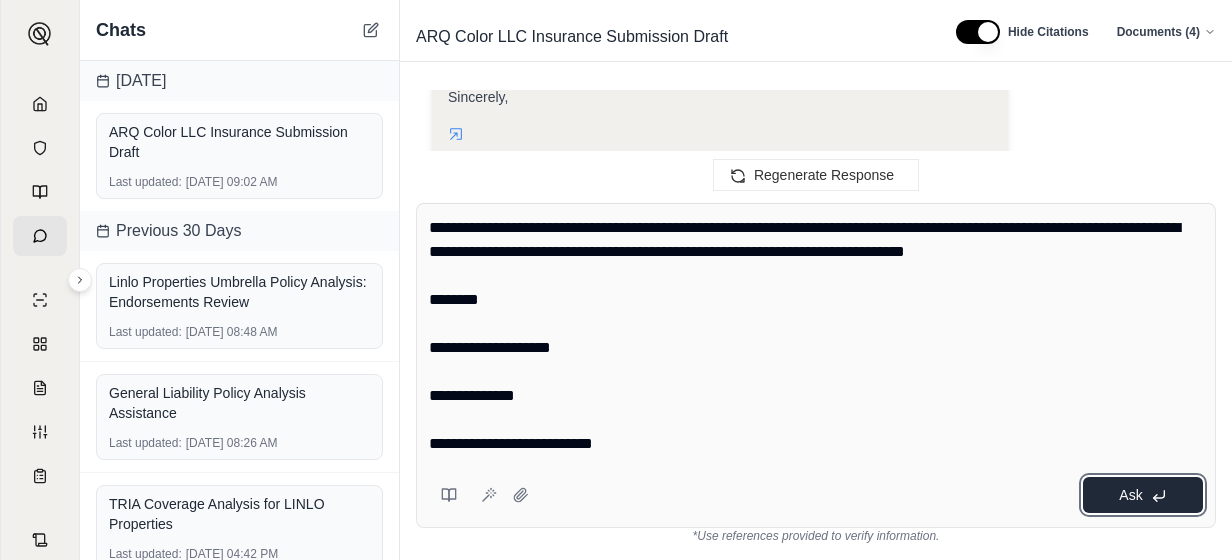 click on "Ask" at bounding box center (1143, 495) 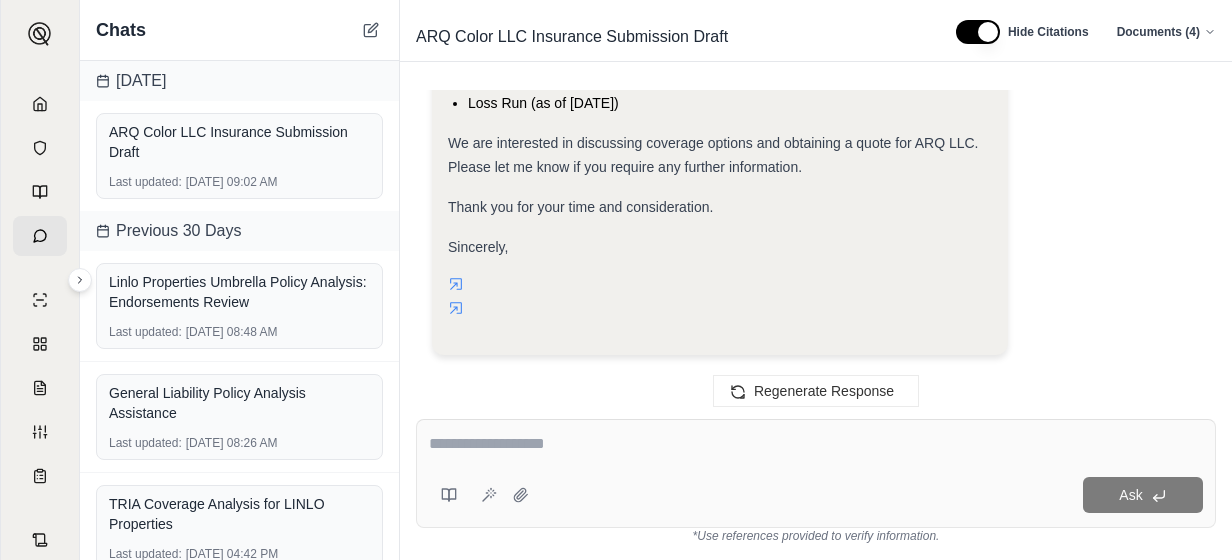 scroll, scrollTop: 11390, scrollLeft: 0, axis: vertical 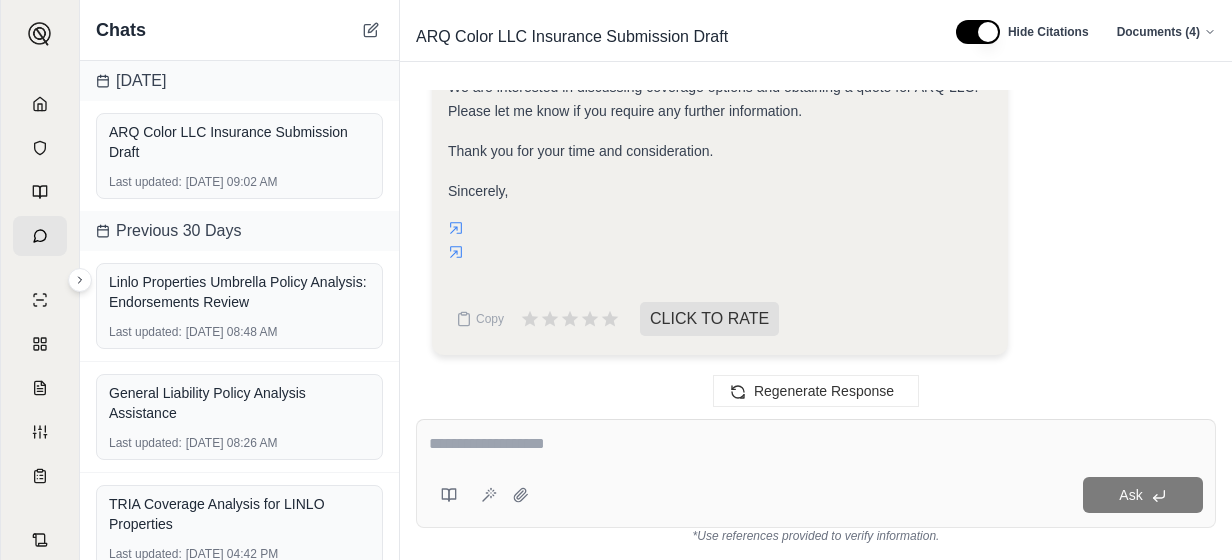 paste on "**********" 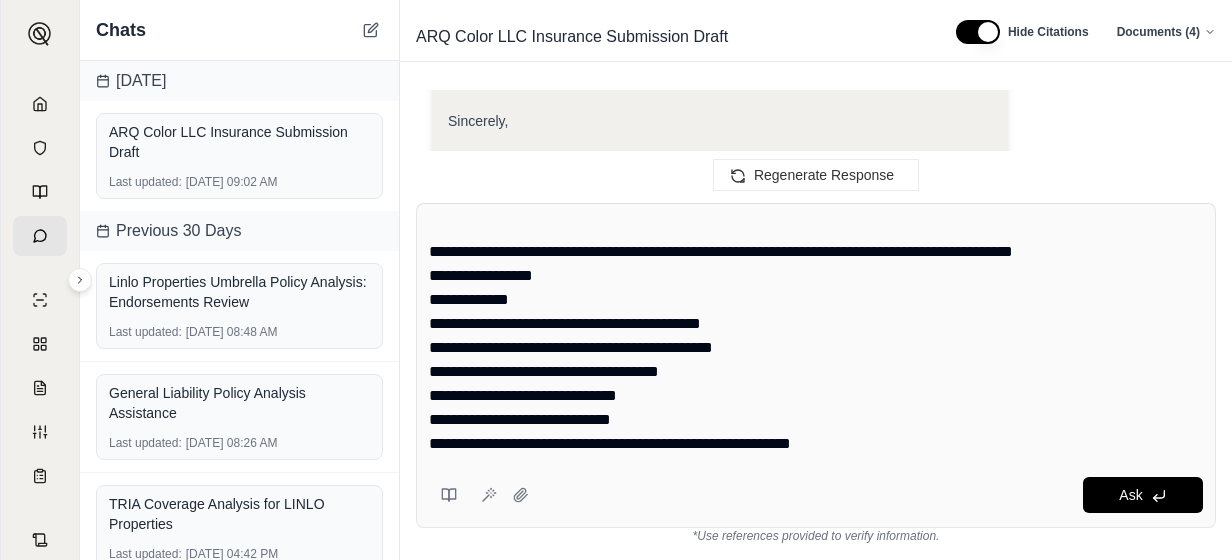 scroll, scrollTop: 92, scrollLeft: 0, axis: vertical 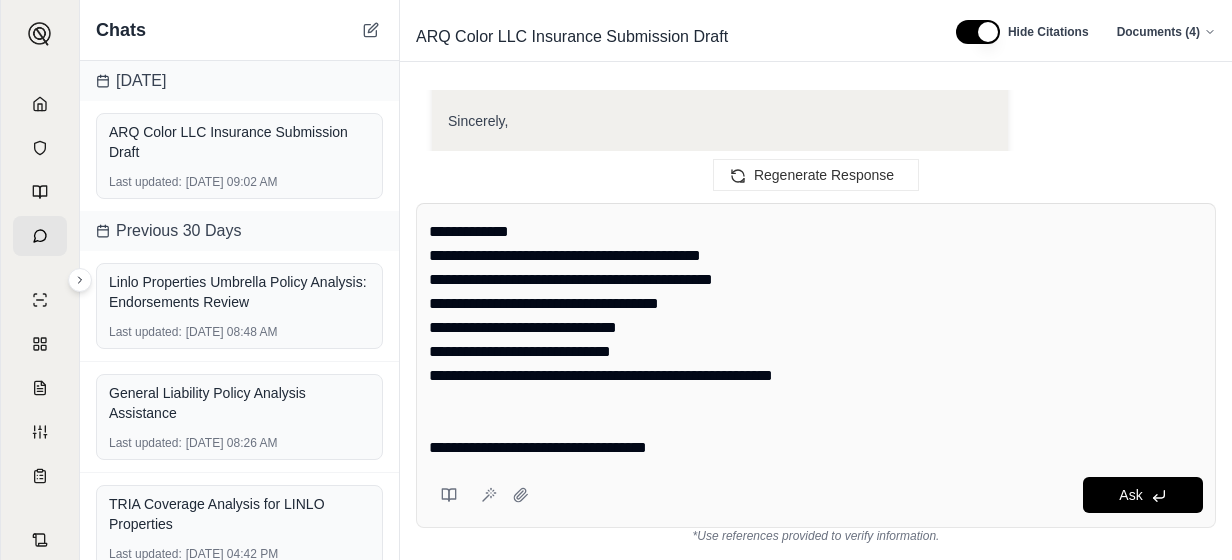 type on "**********" 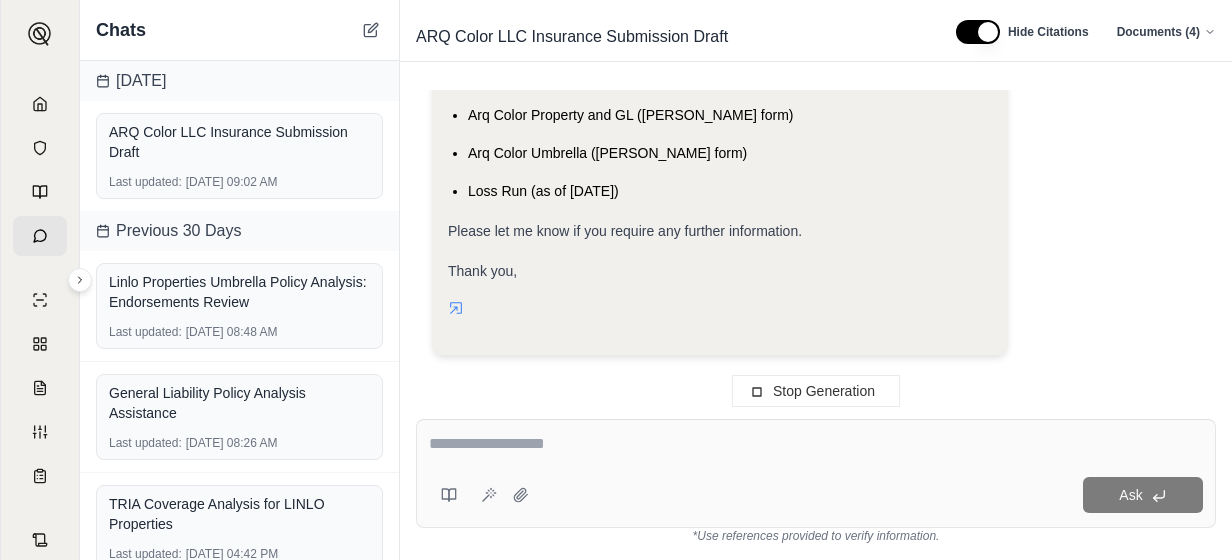 scroll, scrollTop: 13693, scrollLeft: 0, axis: vertical 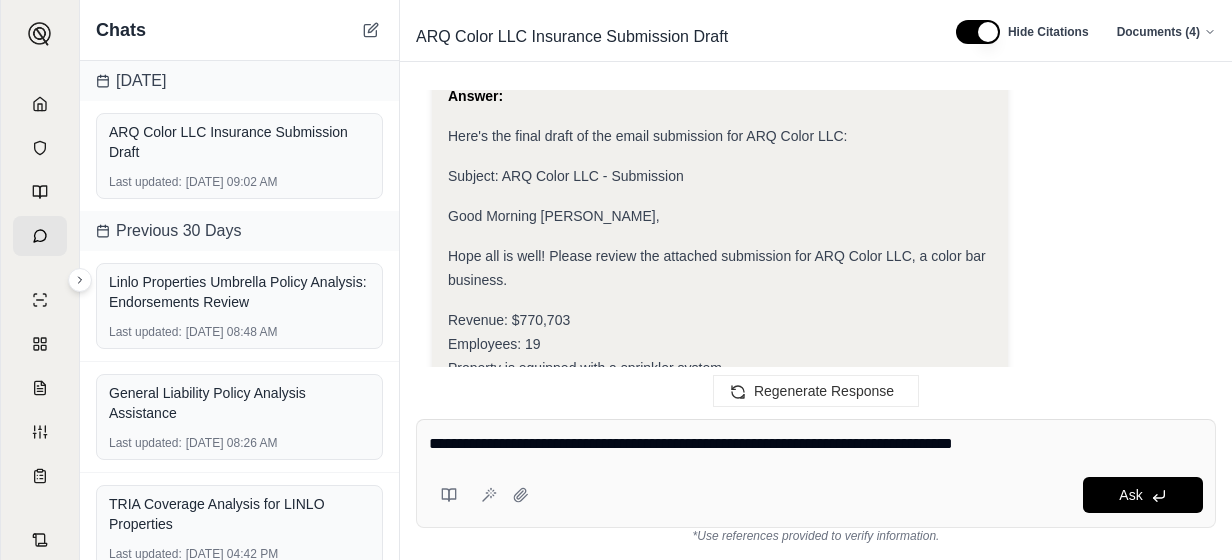 type on "**********" 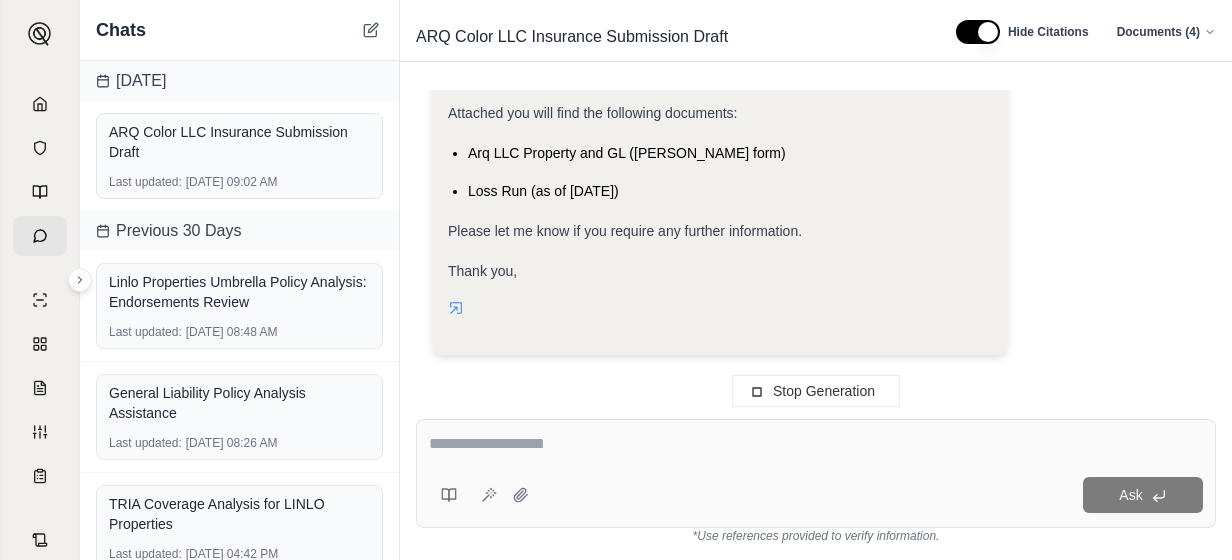 scroll, scrollTop: 16395, scrollLeft: 0, axis: vertical 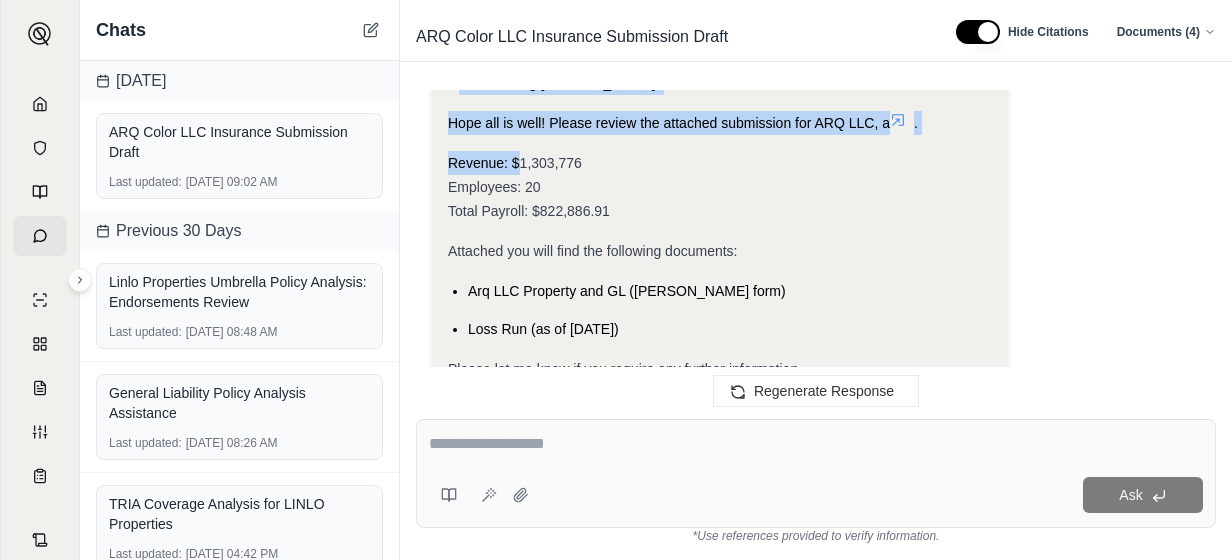 drag, startPoint x: 454, startPoint y: 174, endPoint x: 521, endPoint y: 238, distance: 92.65527 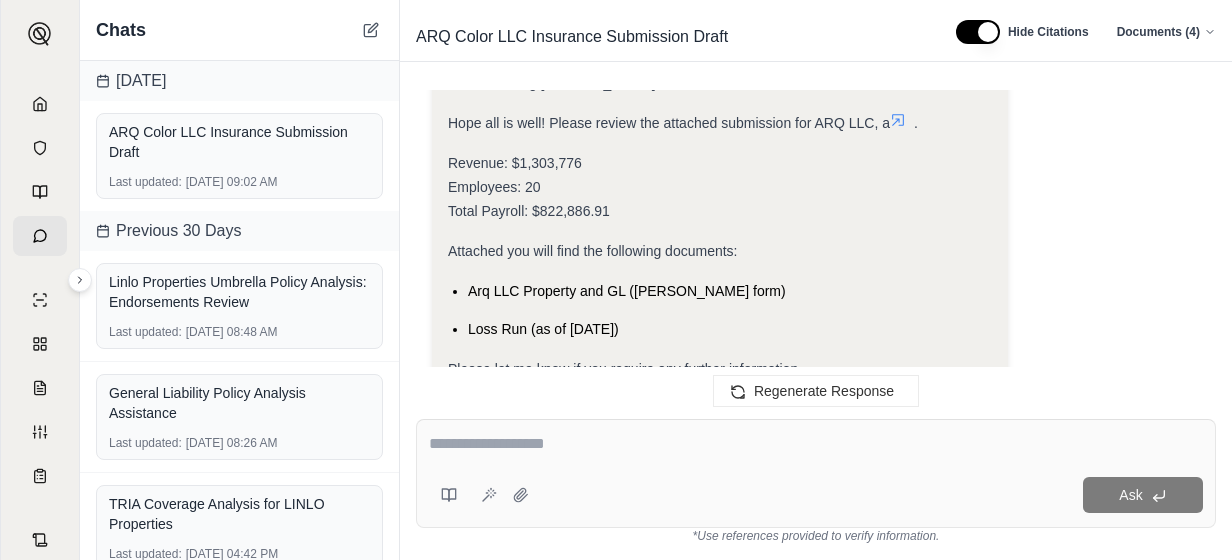 click on "Good Morning [PERSON_NAME]," at bounding box center [554, 83] 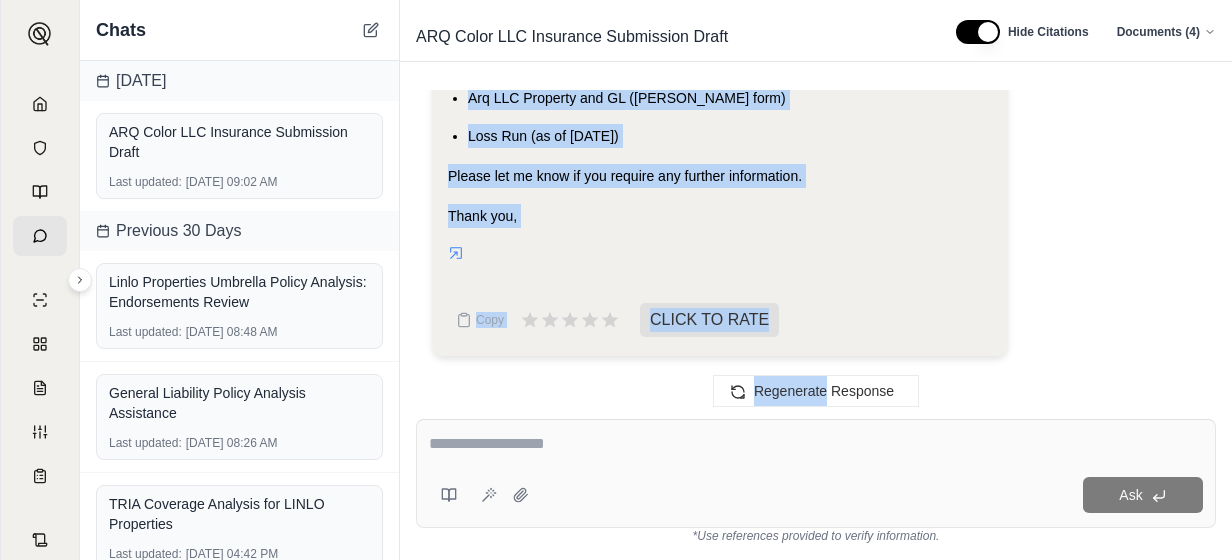 scroll, scrollTop: 16731, scrollLeft: 0, axis: vertical 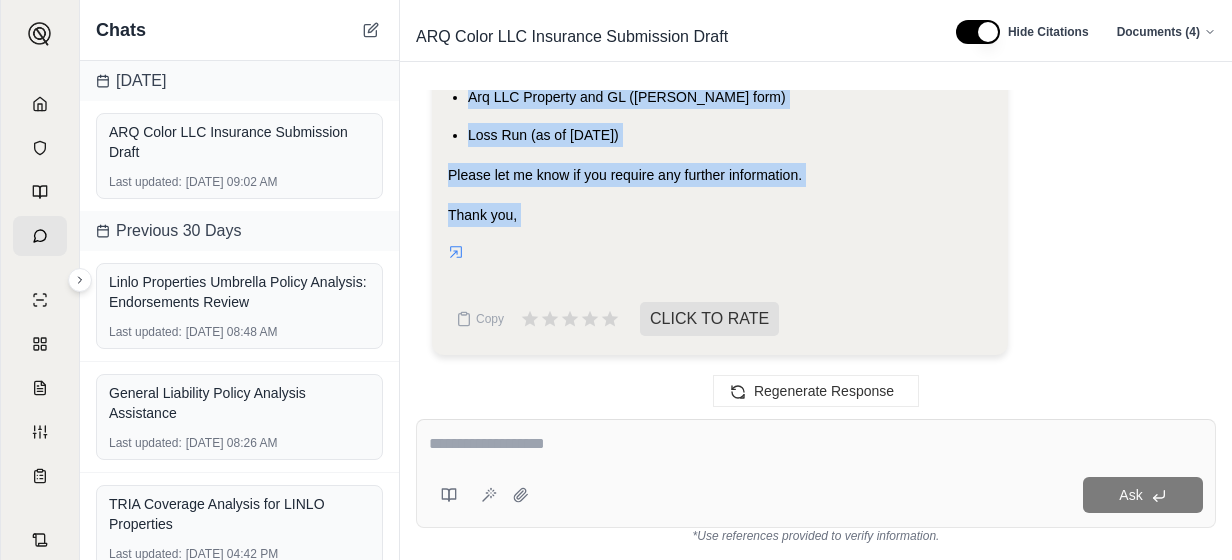 drag, startPoint x: 450, startPoint y: 179, endPoint x: 612, endPoint y: 211, distance: 165.13025 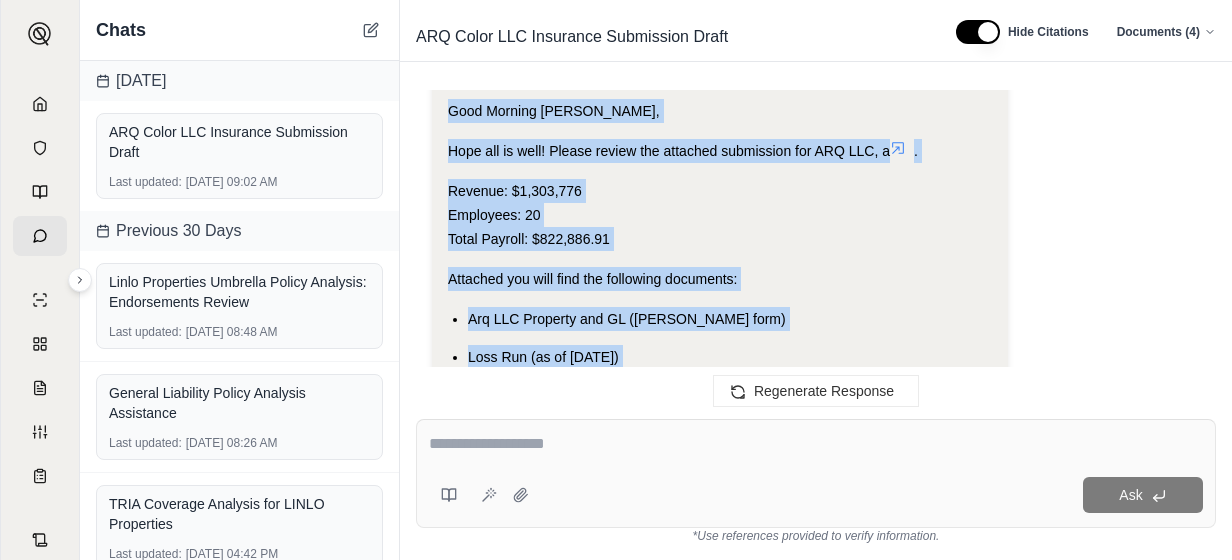 scroll, scrollTop: 16416, scrollLeft: 0, axis: vertical 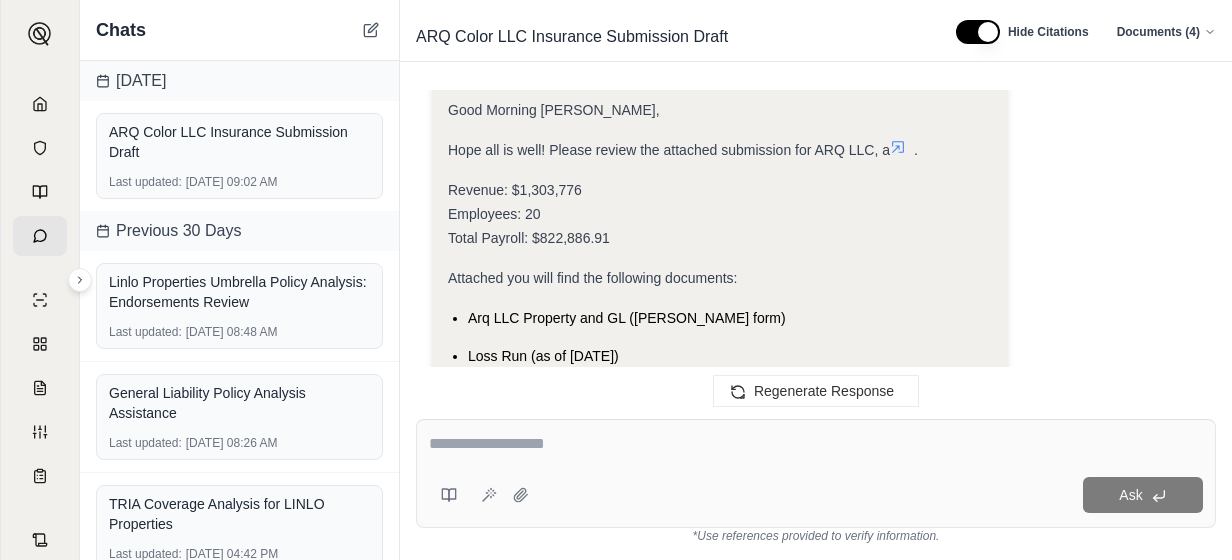 click at bounding box center (816, 444) 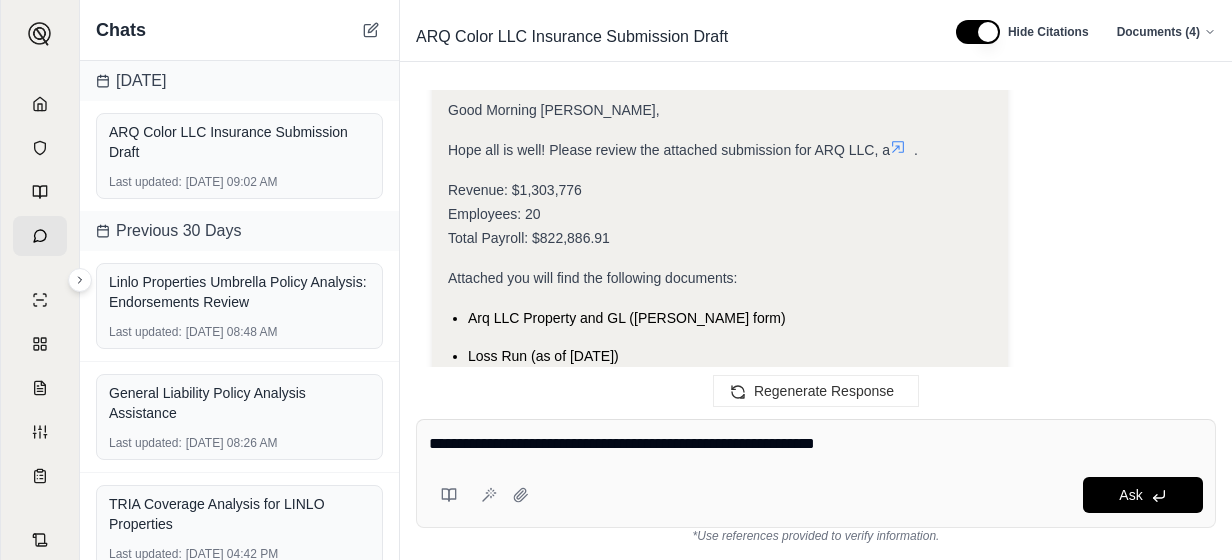 type on "**********" 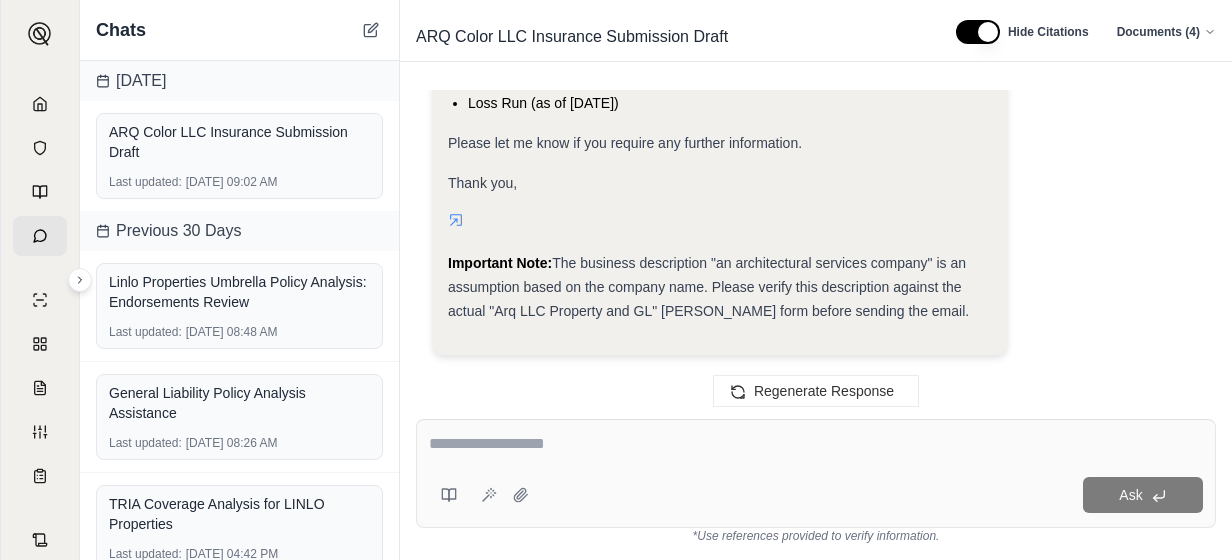 scroll, scrollTop: 18495, scrollLeft: 0, axis: vertical 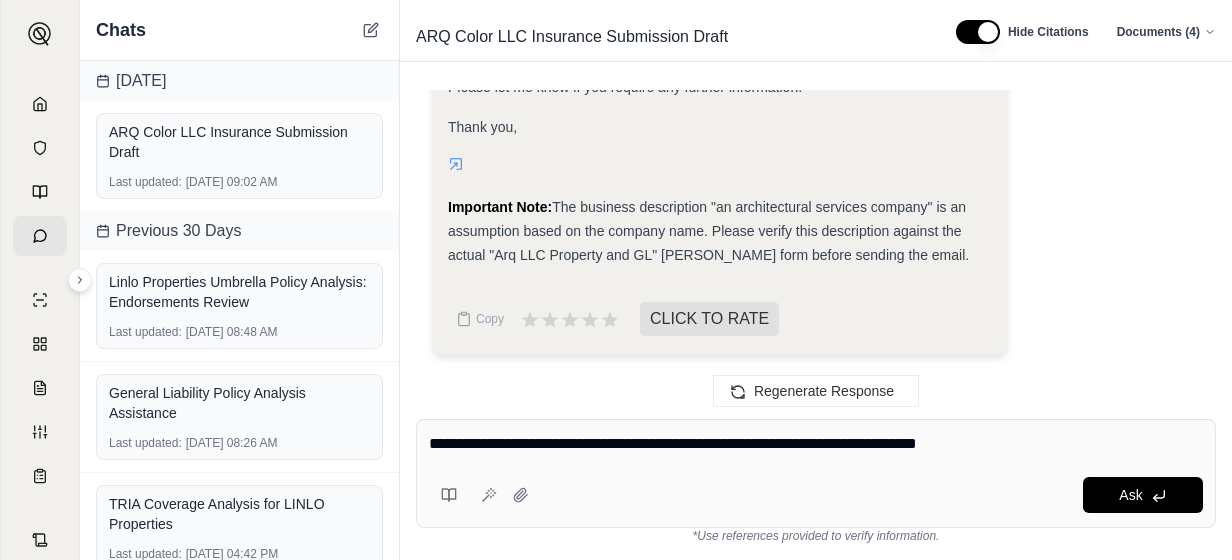 type on "**********" 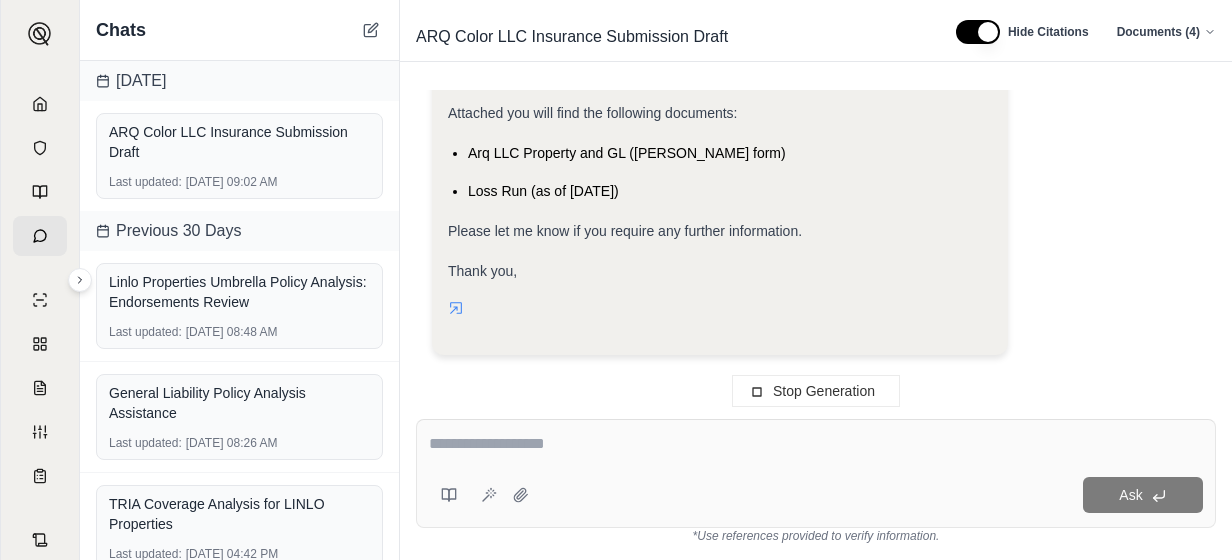 scroll, scrollTop: 20237, scrollLeft: 0, axis: vertical 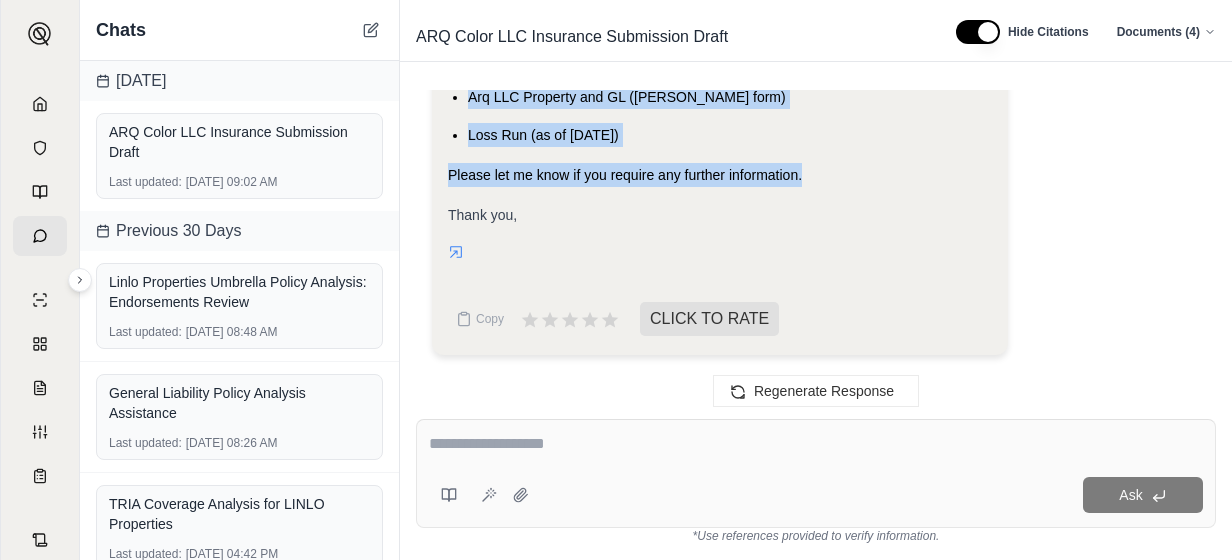 drag, startPoint x: 451, startPoint y: 211, endPoint x: 817, endPoint y: 166, distance: 368.756 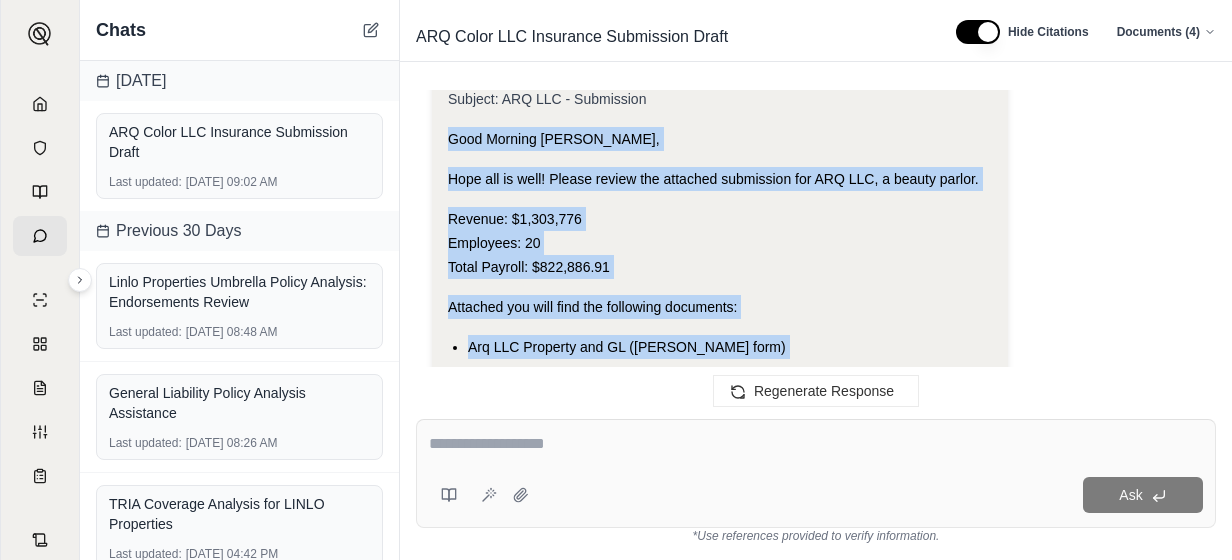 scroll, scrollTop: 20685, scrollLeft: 0, axis: vertical 